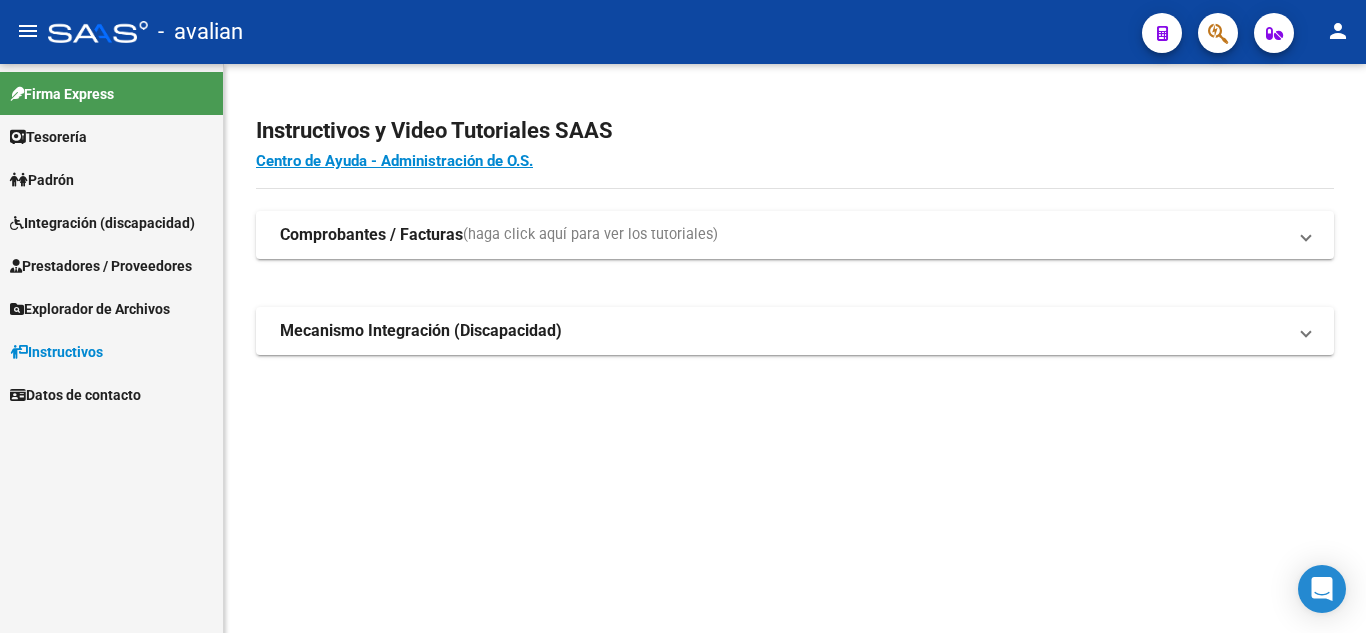 scroll, scrollTop: 0, scrollLeft: 0, axis: both 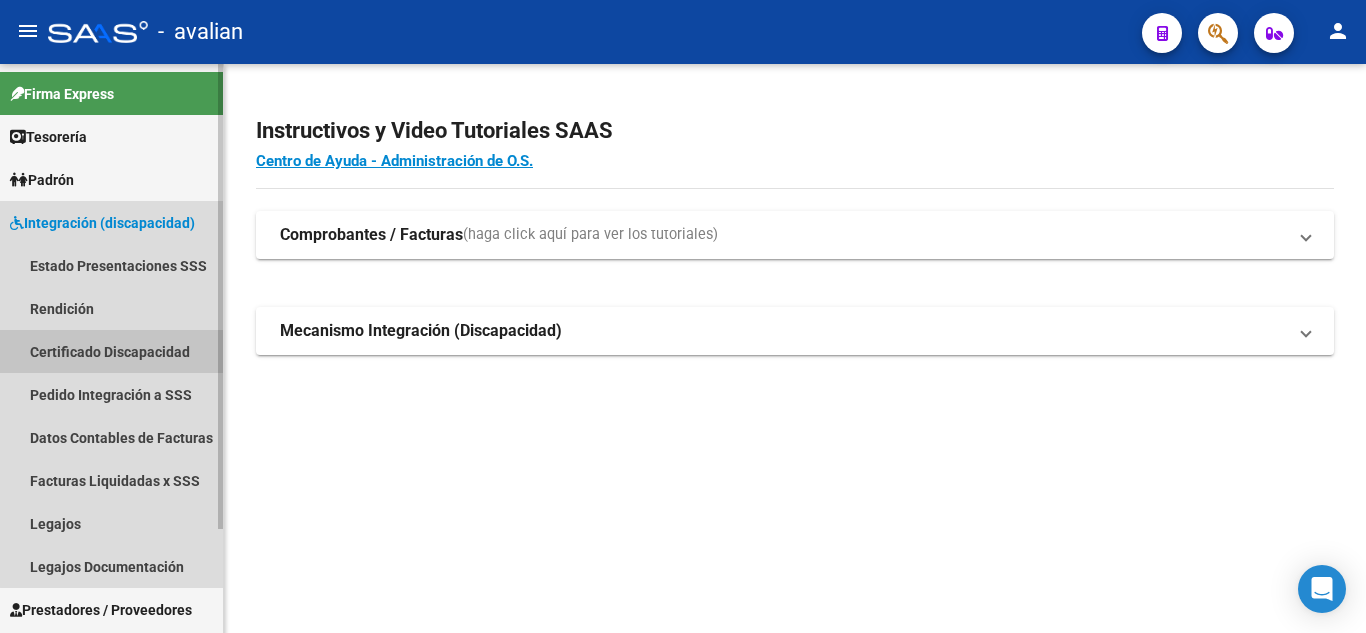 click on "Certificado Discapacidad" at bounding box center [111, 351] 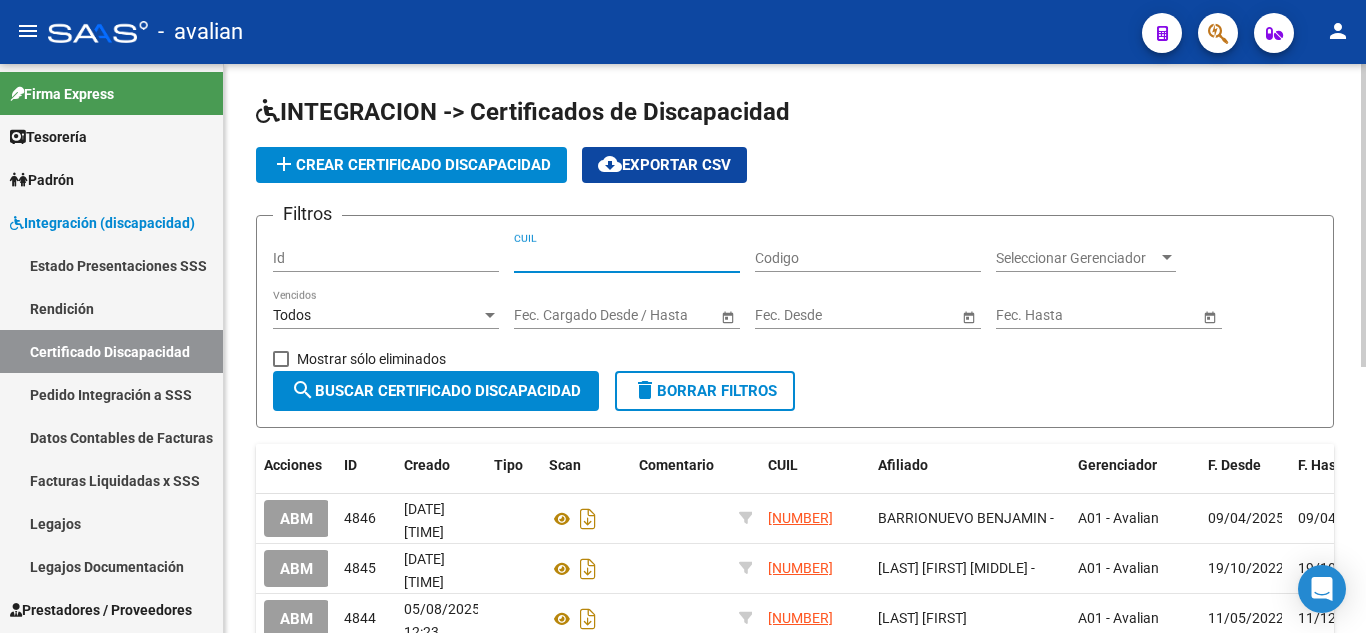 click on "CUIL" at bounding box center [627, 258] 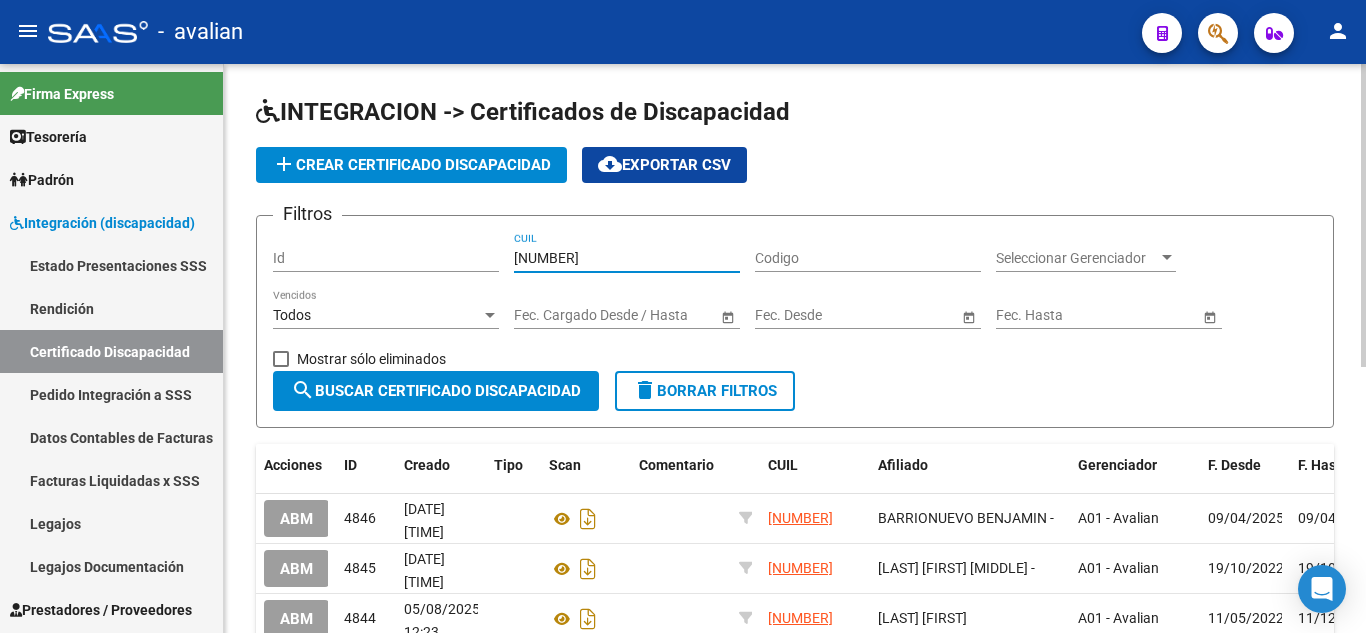 type on "[NUMBER]" 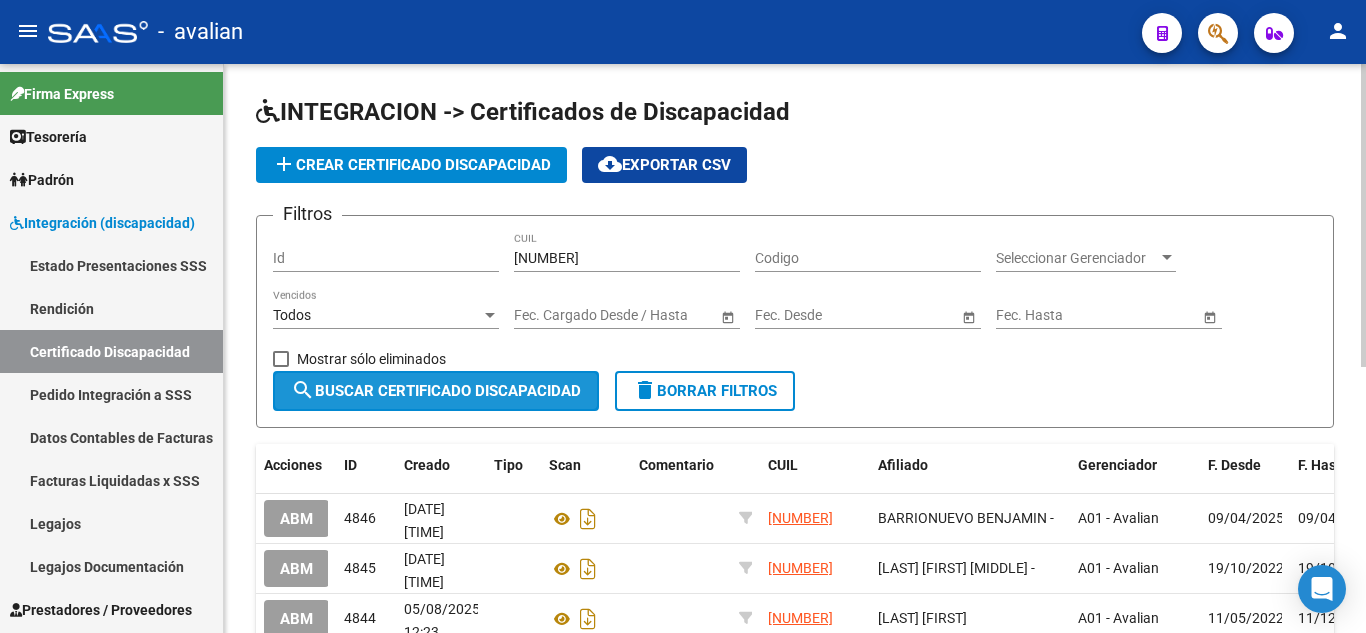 click on "search  Buscar Certificado Discapacidad" 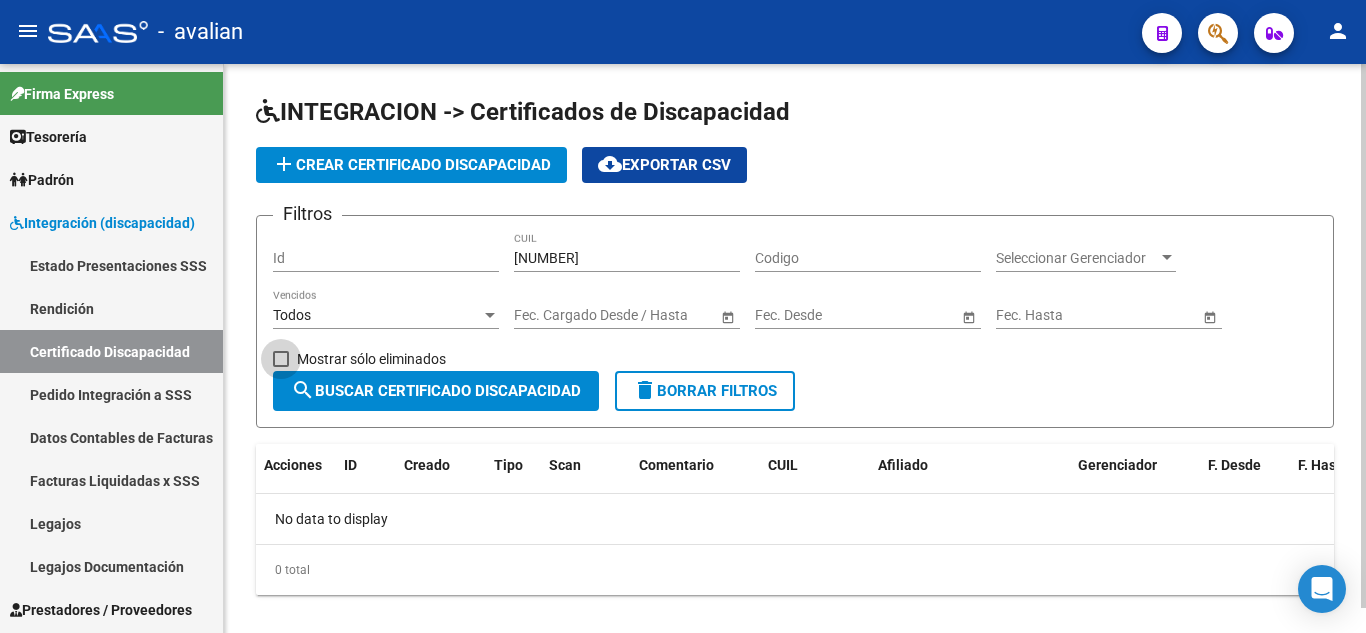 click at bounding box center (281, 359) 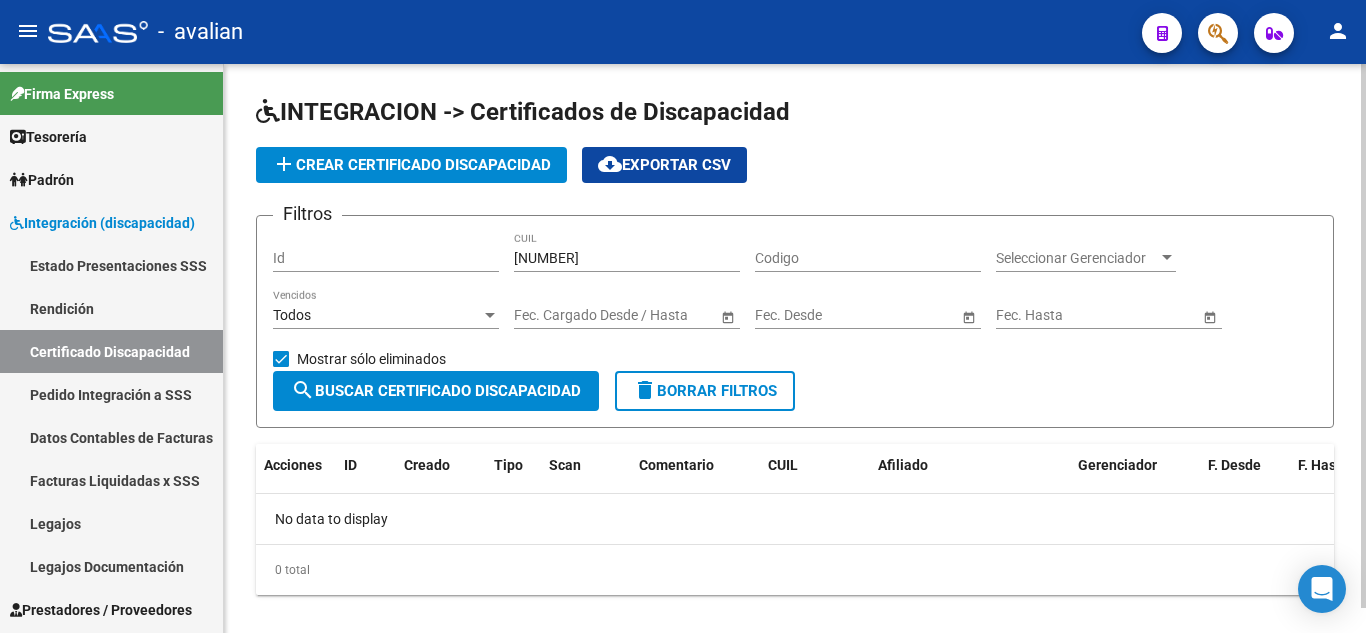 click on "search  Buscar Certificado Discapacidad" 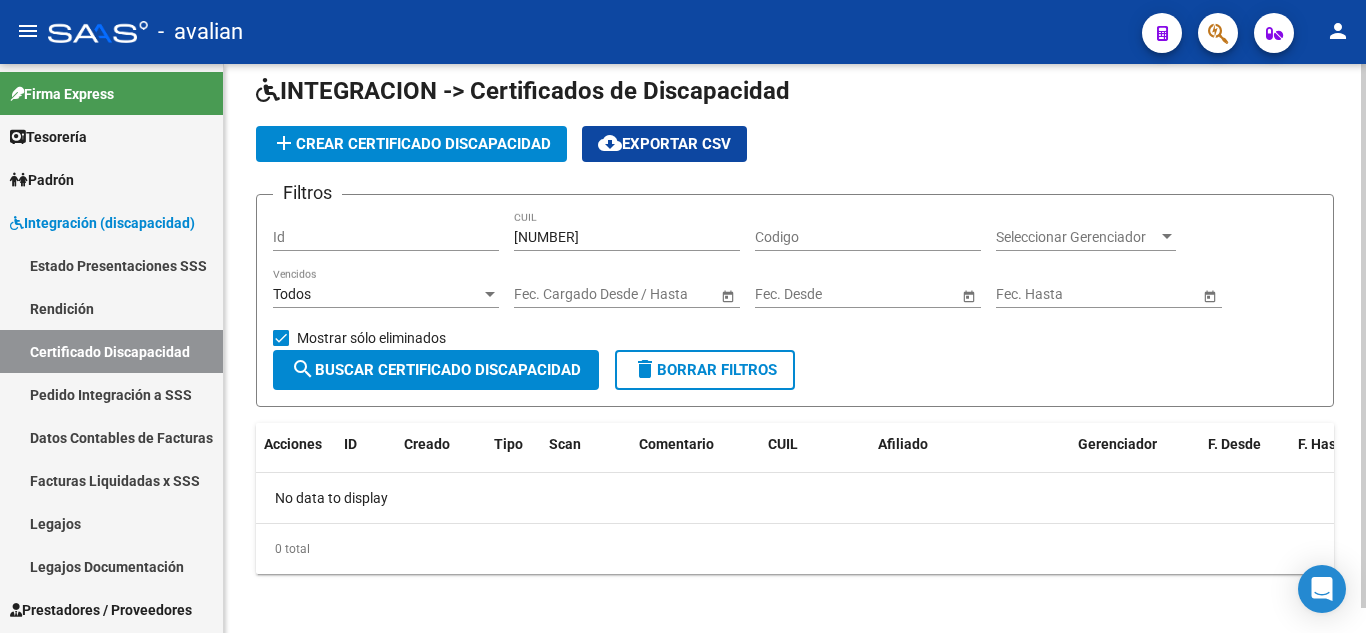 scroll, scrollTop: 26, scrollLeft: 0, axis: vertical 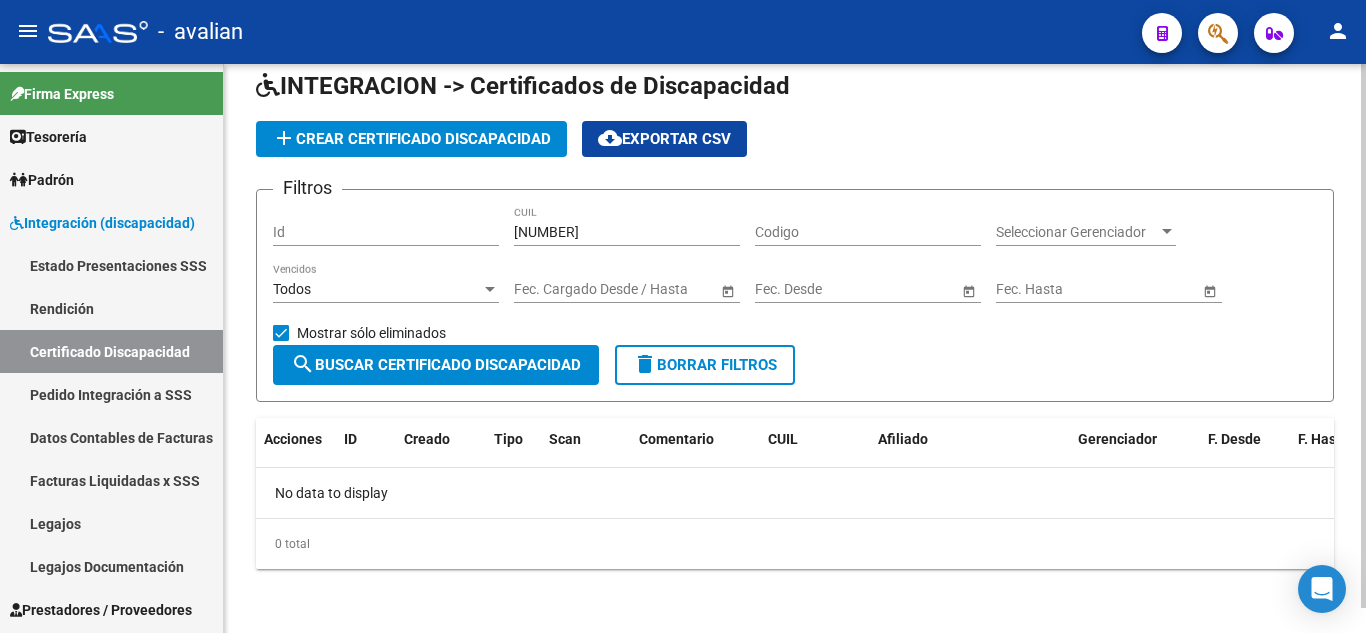 click at bounding box center [281, 333] 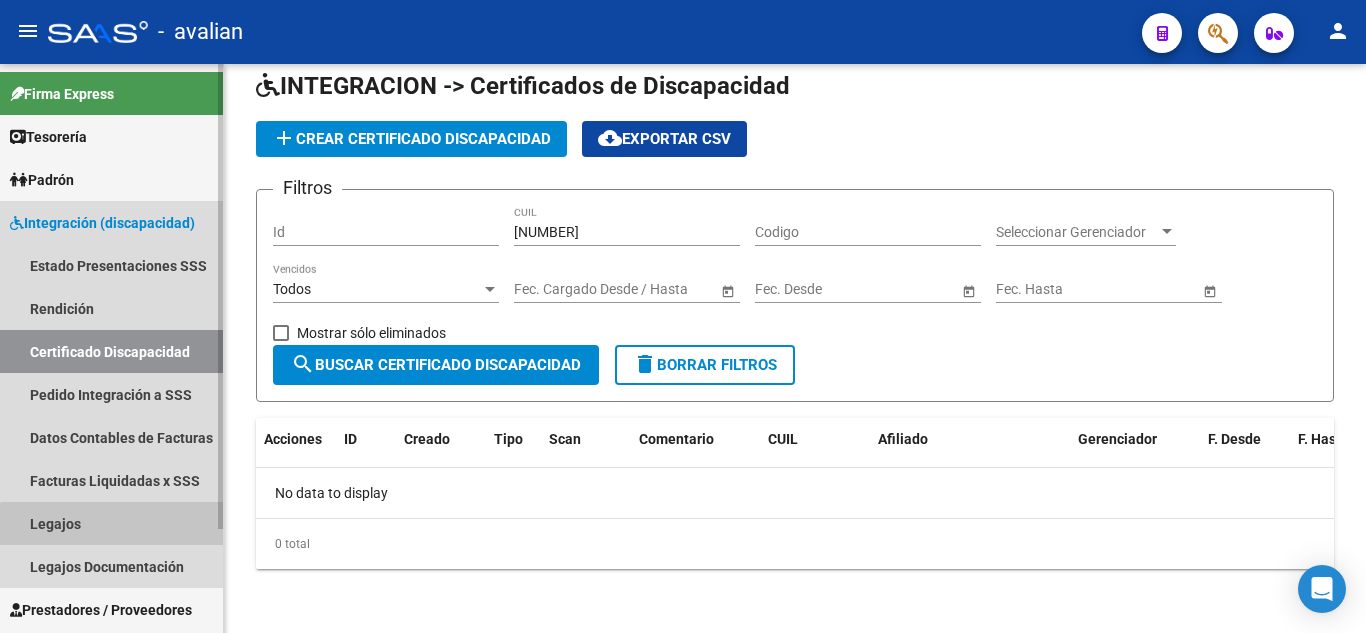 click on "Legajos" at bounding box center (111, 523) 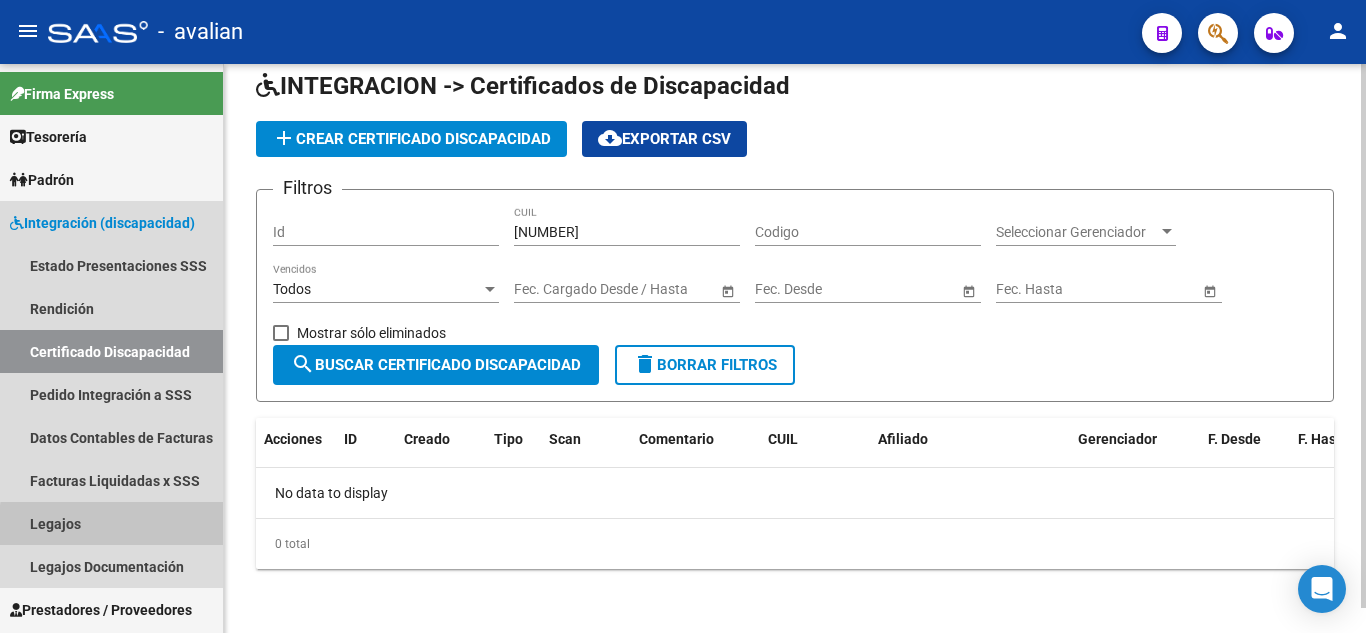 scroll, scrollTop: 0, scrollLeft: 0, axis: both 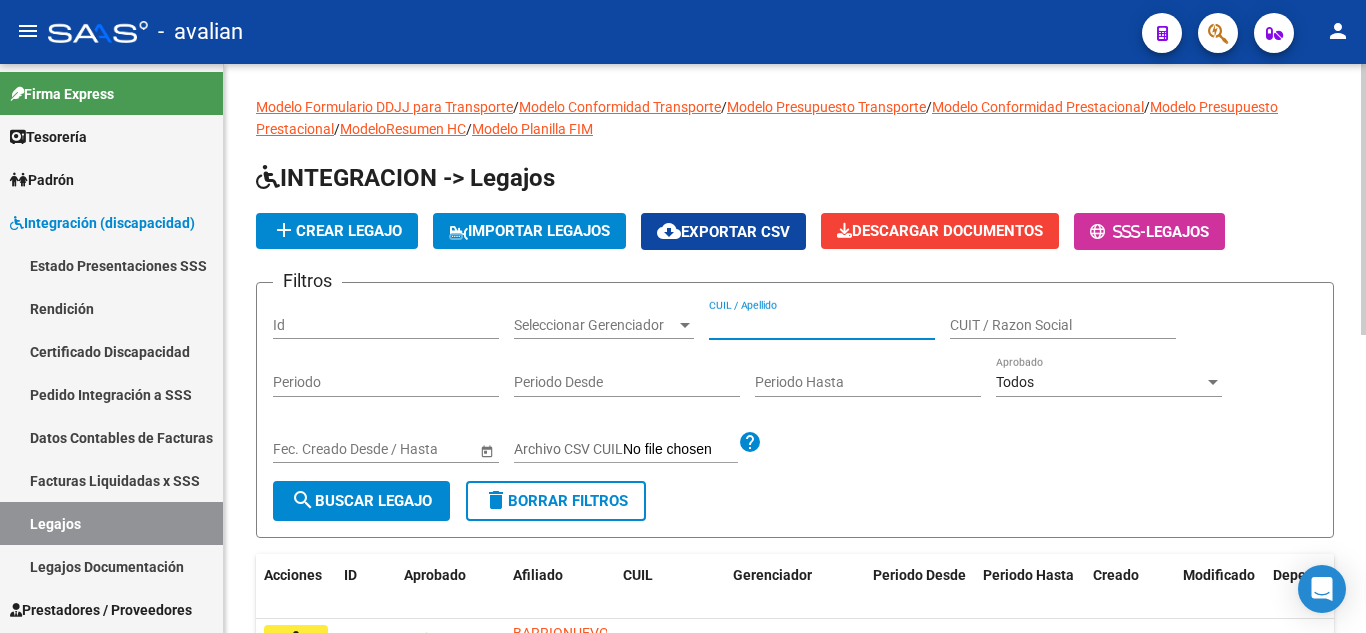 click on "CUIL / Apellido" at bounding box center (822, 325) 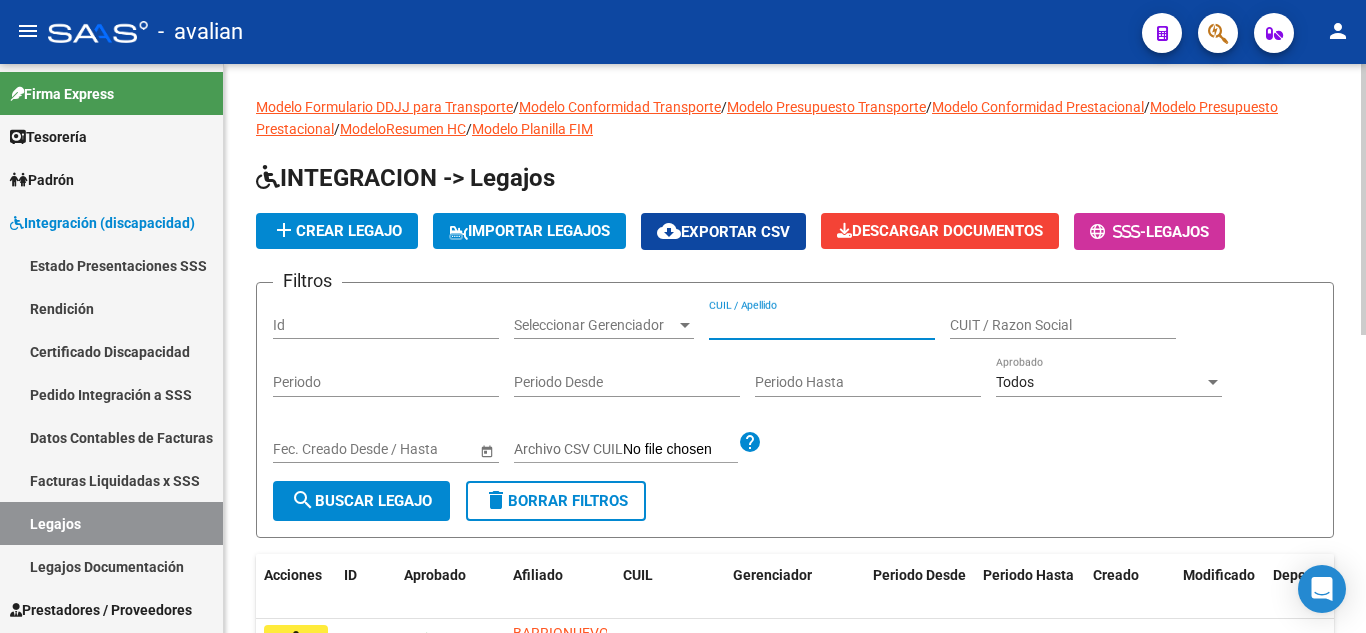 drag, startPoint x: 770, startPoint y: 334, endPoint x: 753, endPoint y: 329, distance: 17.720045 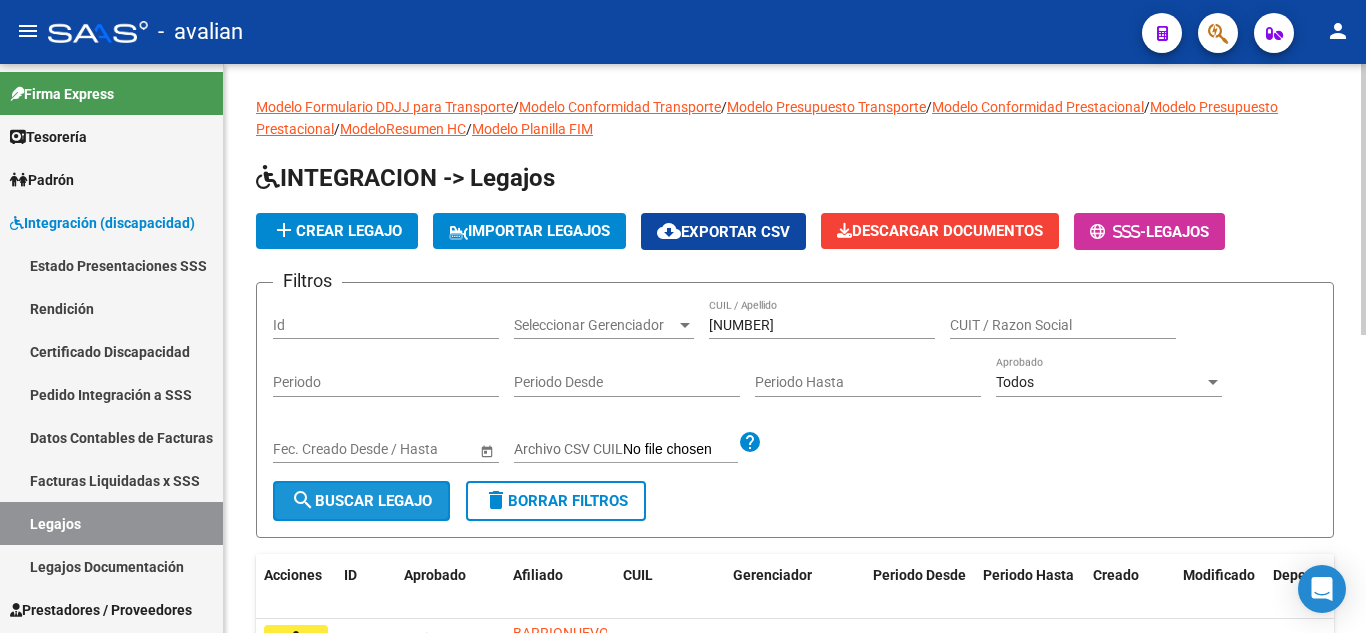 click on "search  Buscar Legajo" 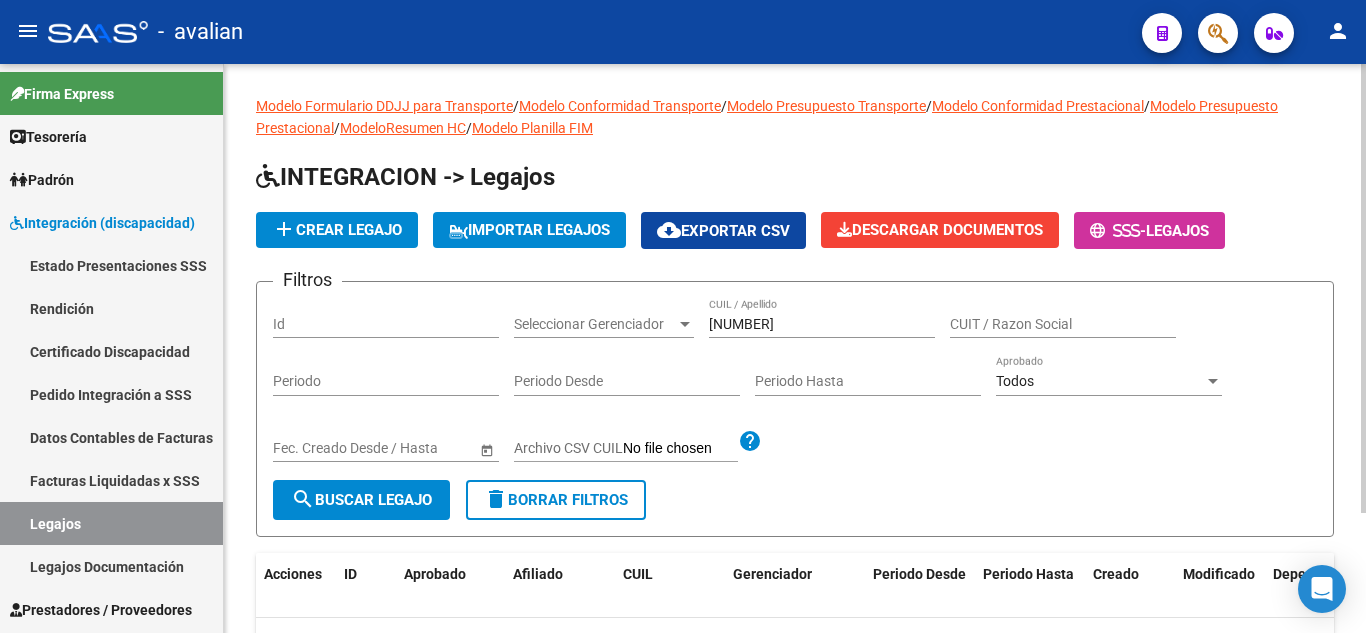 scroll, scrollTop: 0, scrollLeft: 0, axis: both 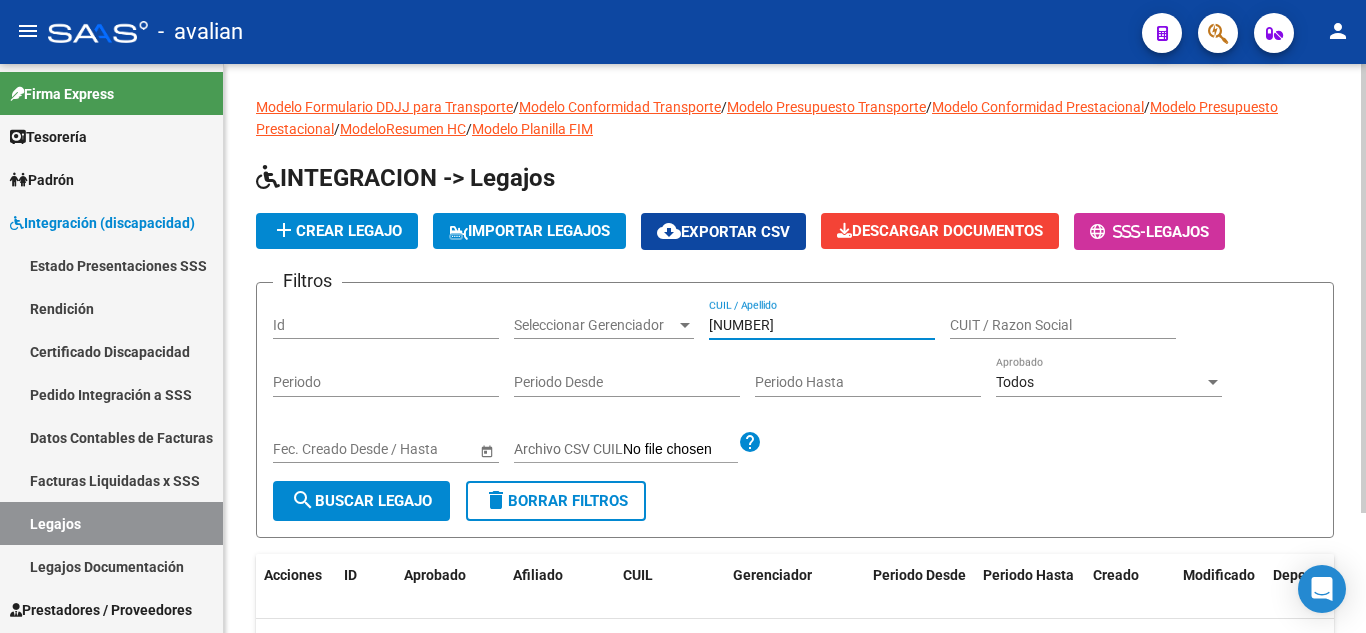 drag, startPoint x: 834, startPoint y: 325, endPoint x: 716, endPoint y: 307, distance: 119.36499 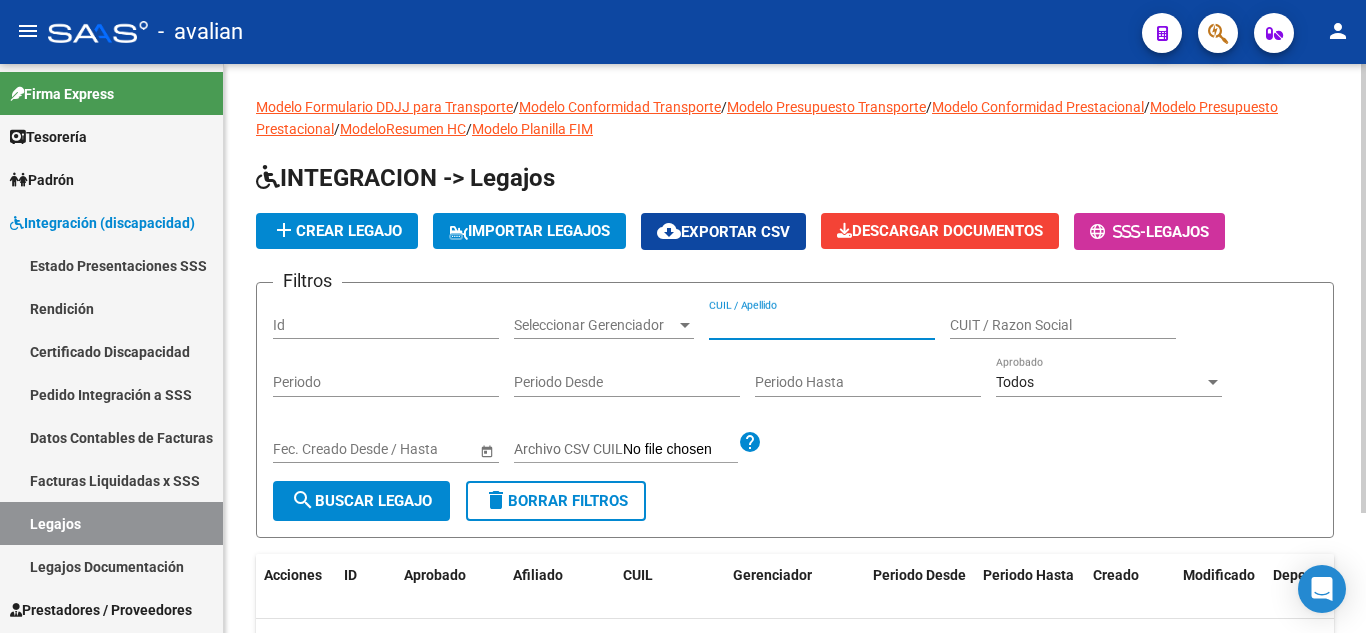 paste on "[NUMBER]" 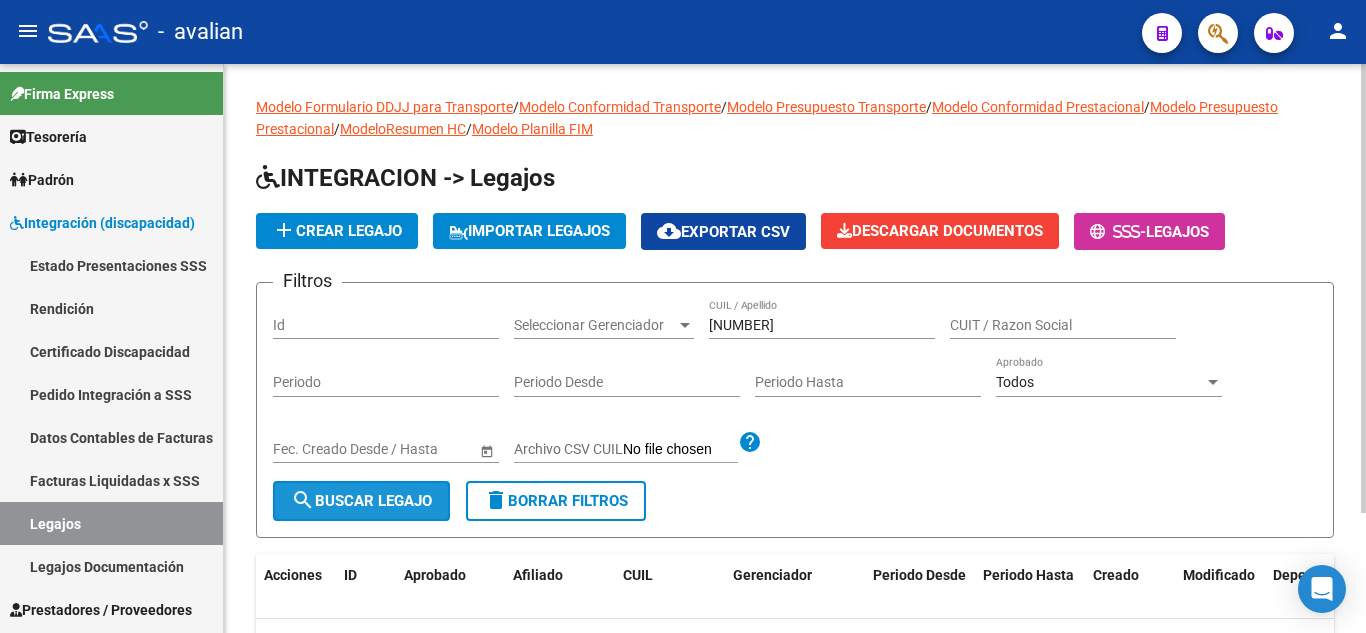 click on "search  Buscar Legajo" 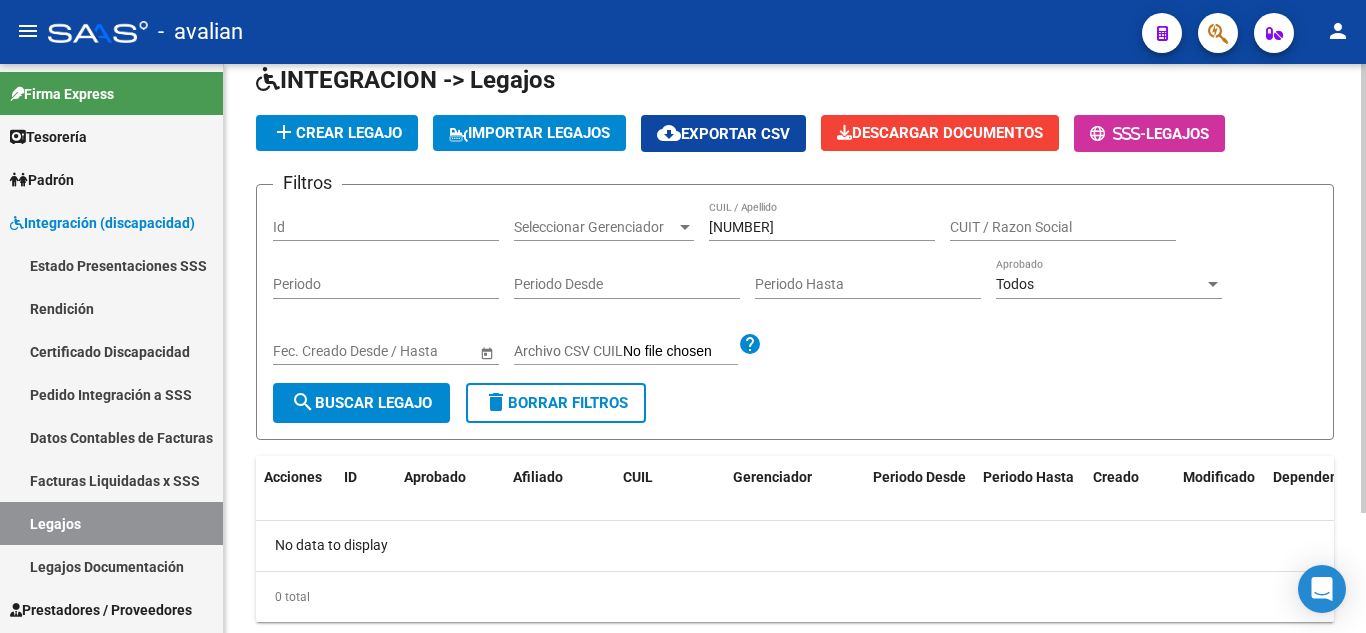 scroll, scrollTop: 52, scrollLeft: 0, axis: vertical 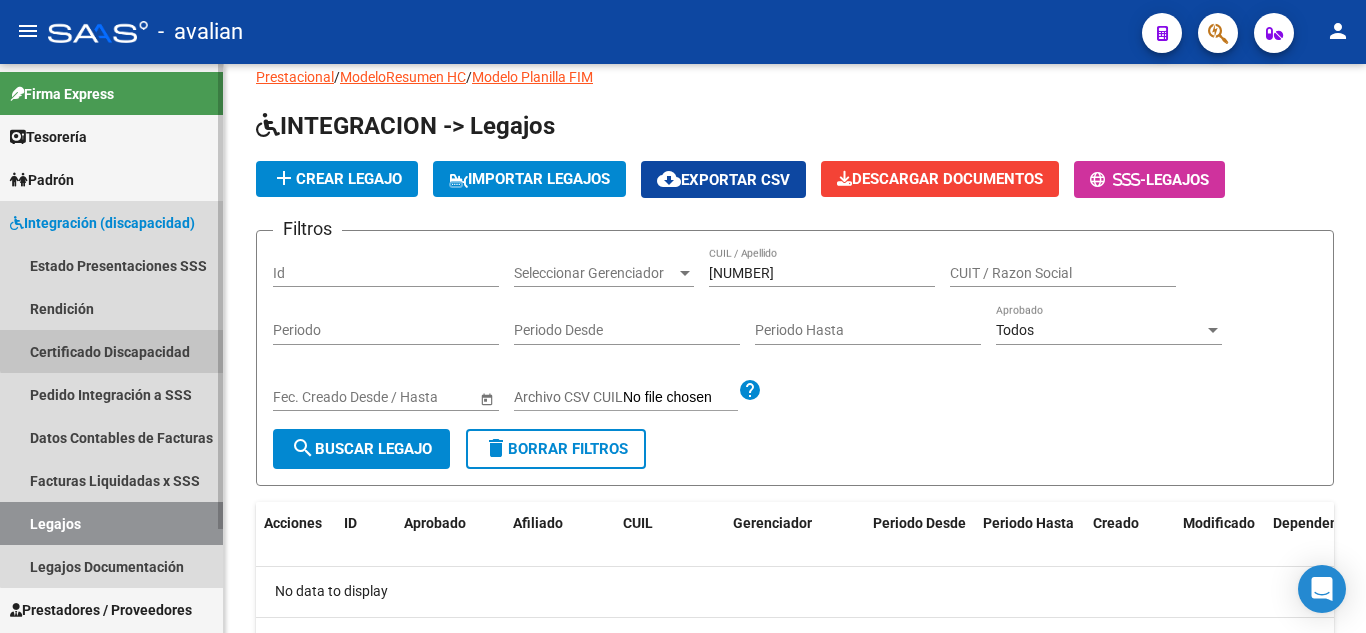 click on "Certificado Discapacidad" at bounding box center (111, 351) 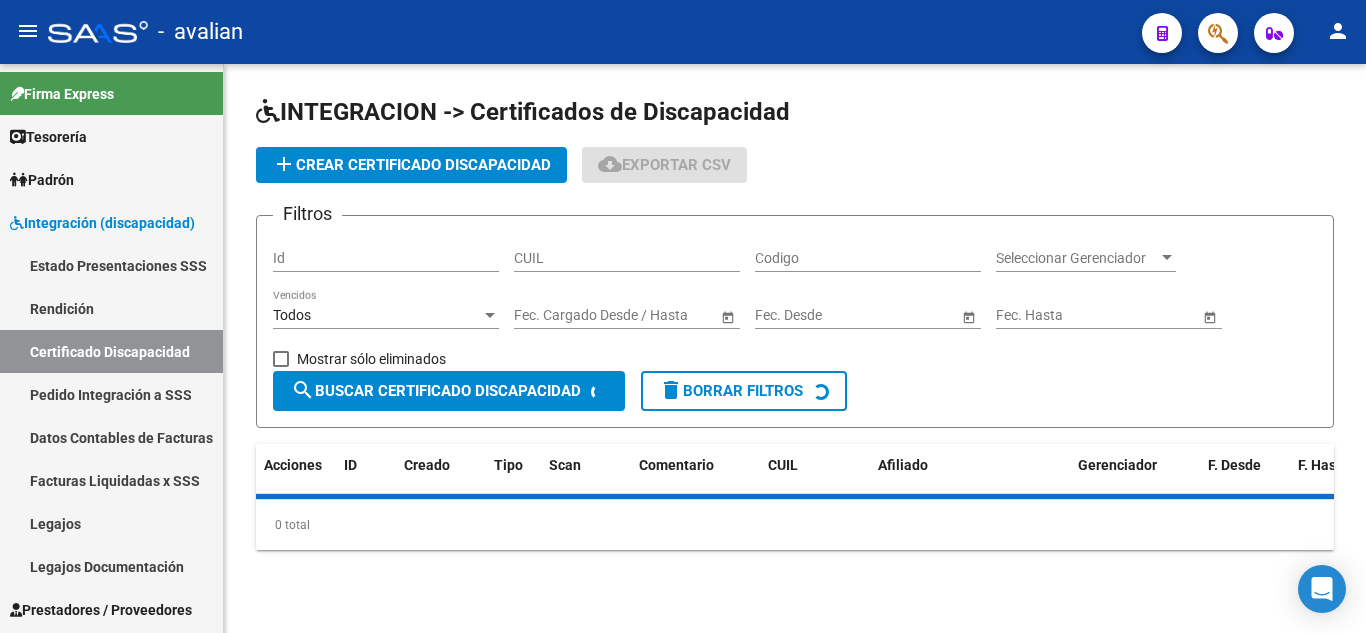 scroll, scrollTop: 0, scrollLeft: 0, axis: both 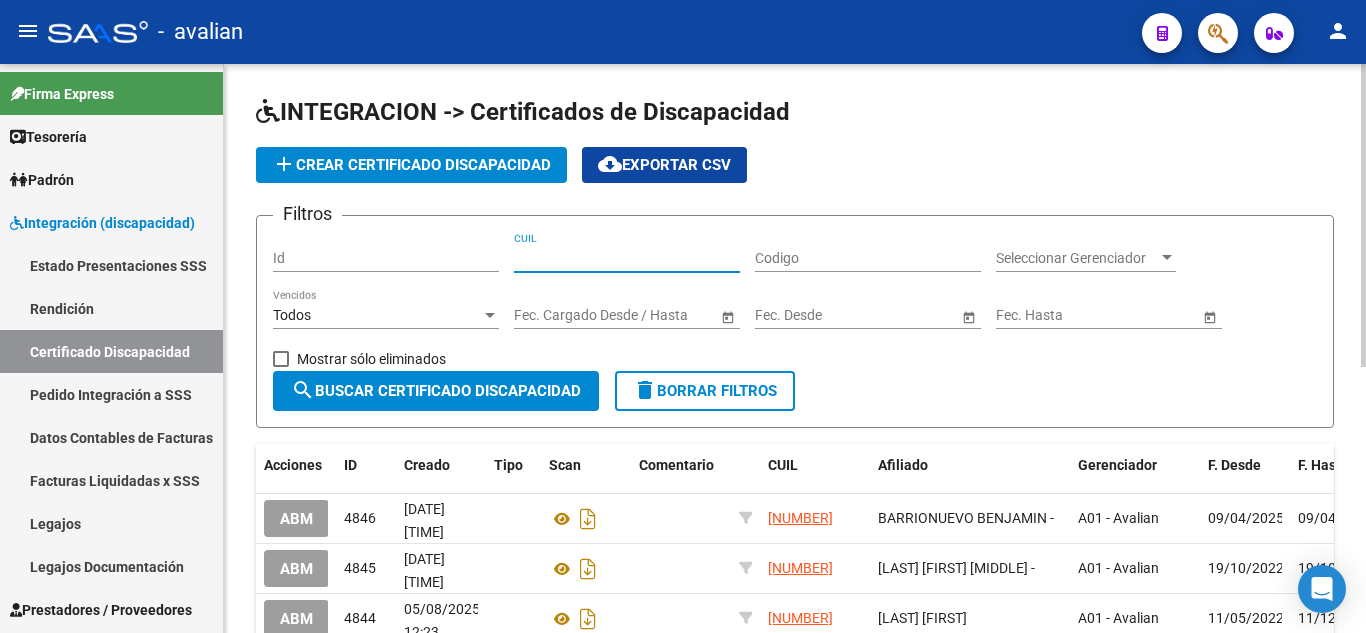 click on "CUIL" at bounding box center [627, 258] 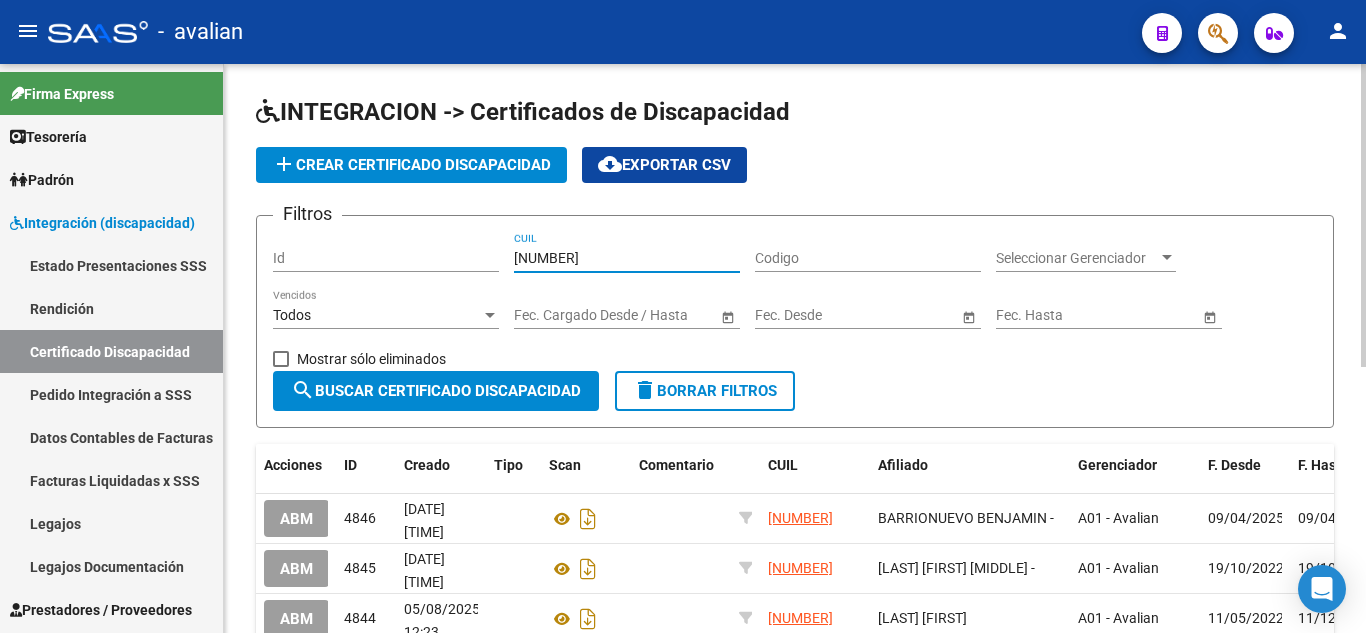type on "[NUMBER]" 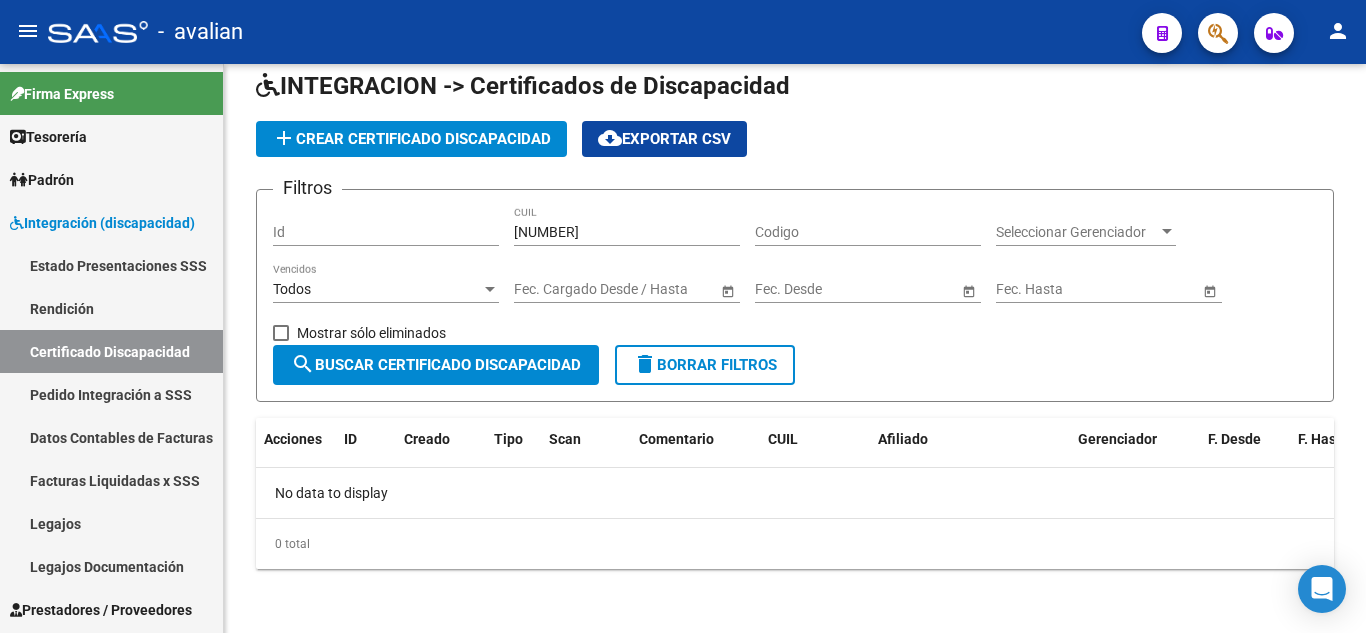 scroll, scrollTop: 0, scrollLeft: 0, axis: both 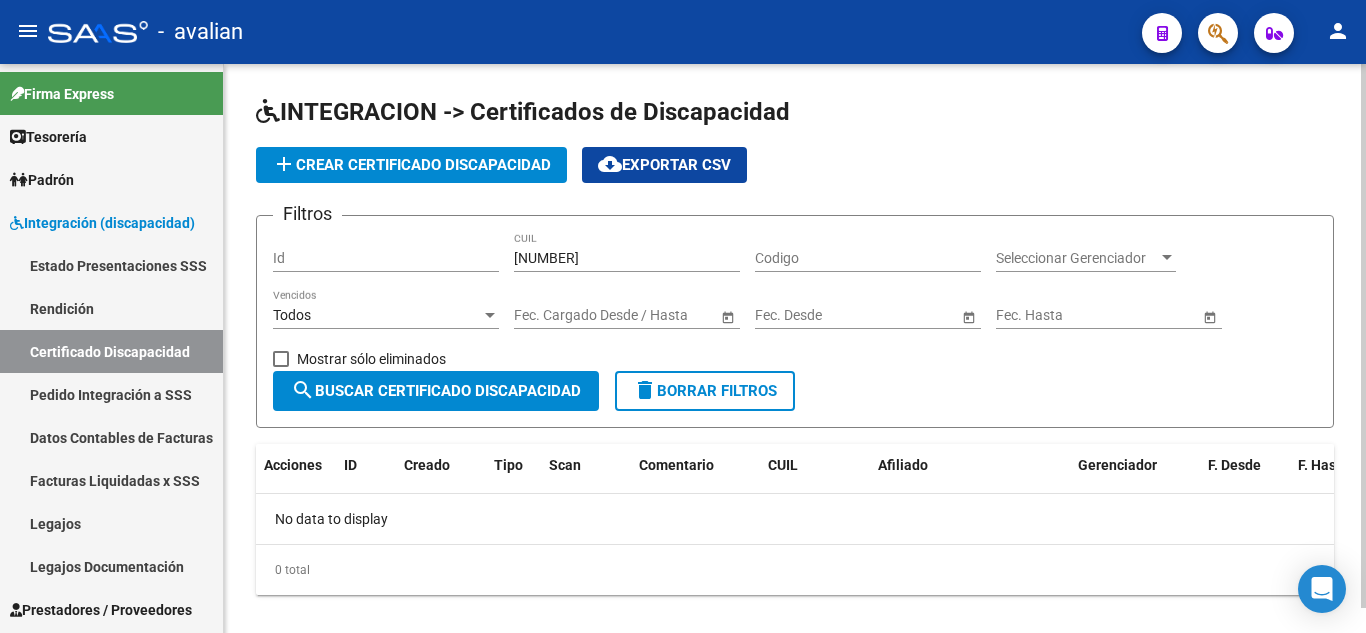 click on "[NUMBER] CUIL" 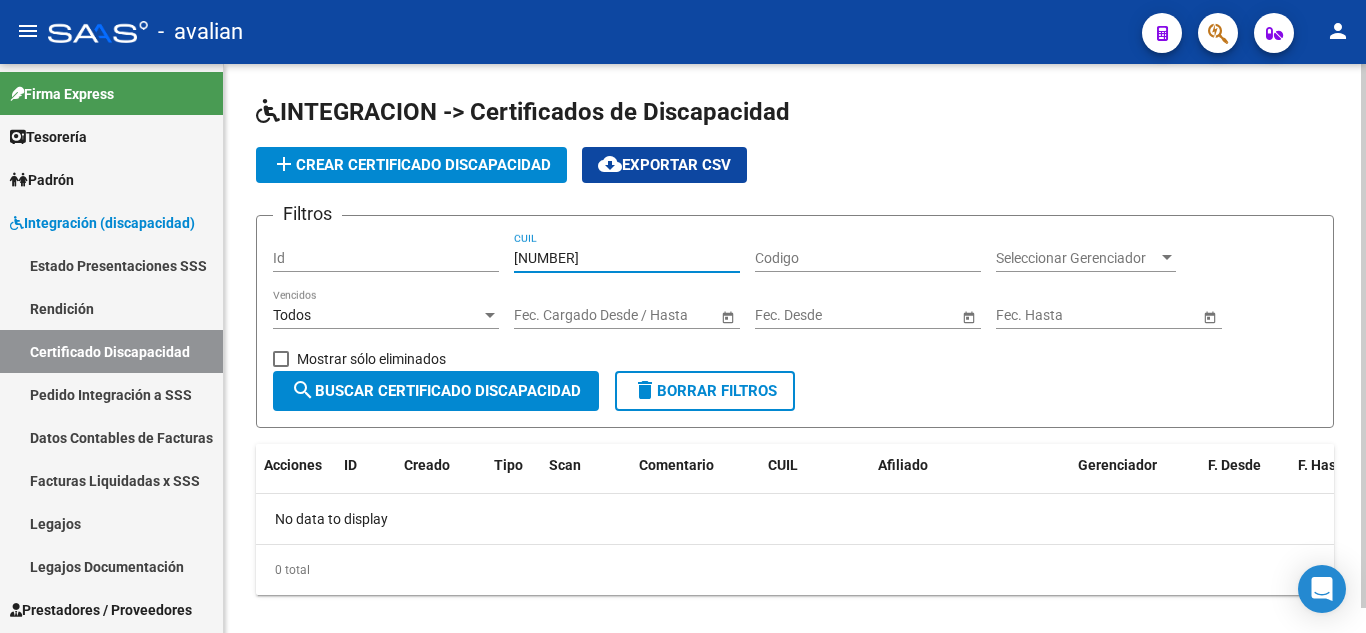 drag, startPoint x: 578, startPoint y: 241, endPoint x: 432, endPoint y: 216, distance: 148.12495 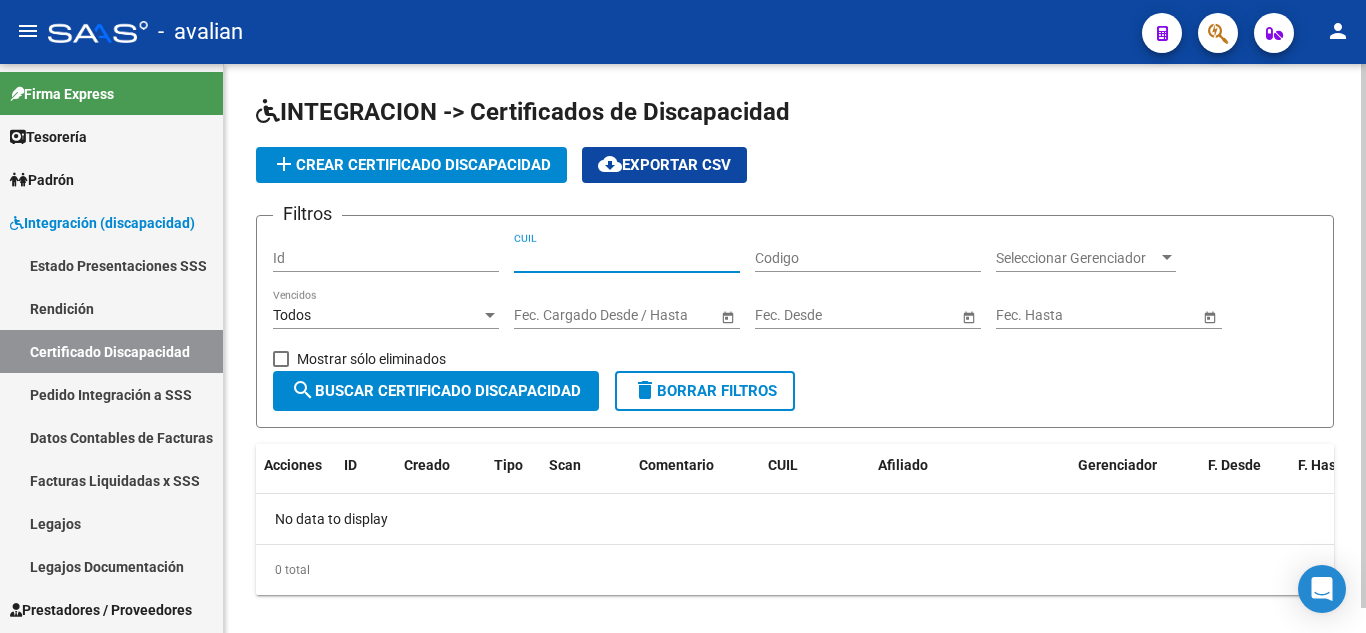 type 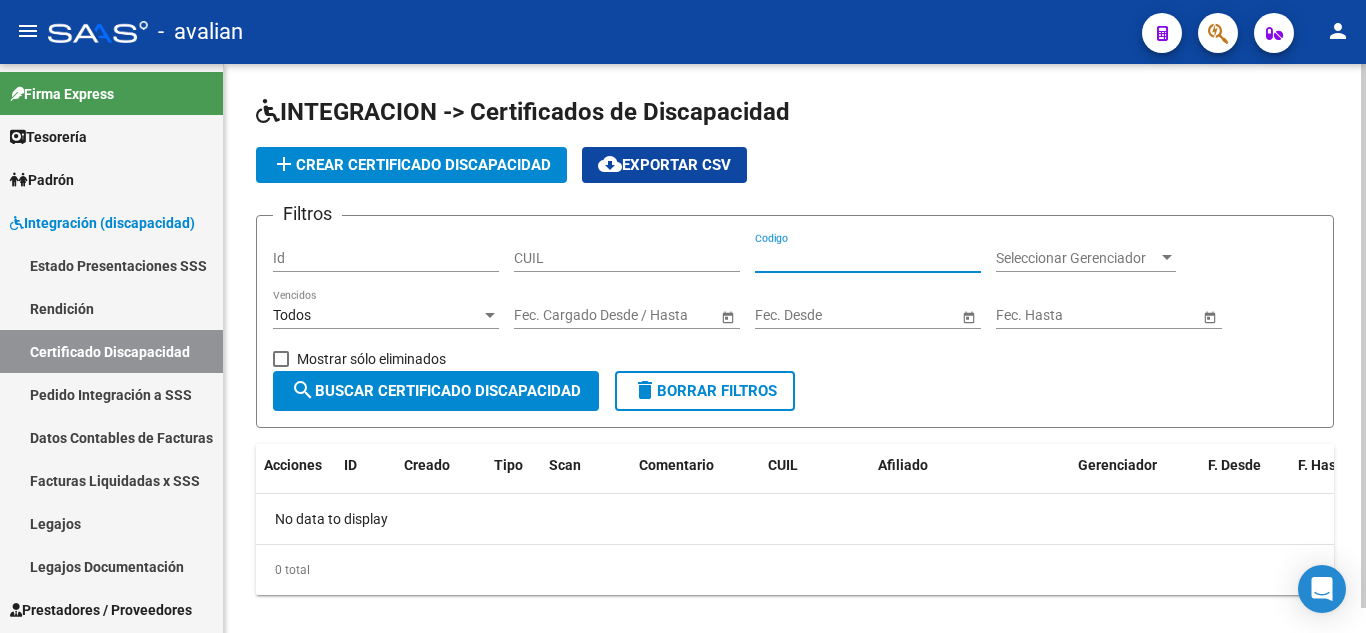 paste on "[ALPHANUMERIC_ID]" 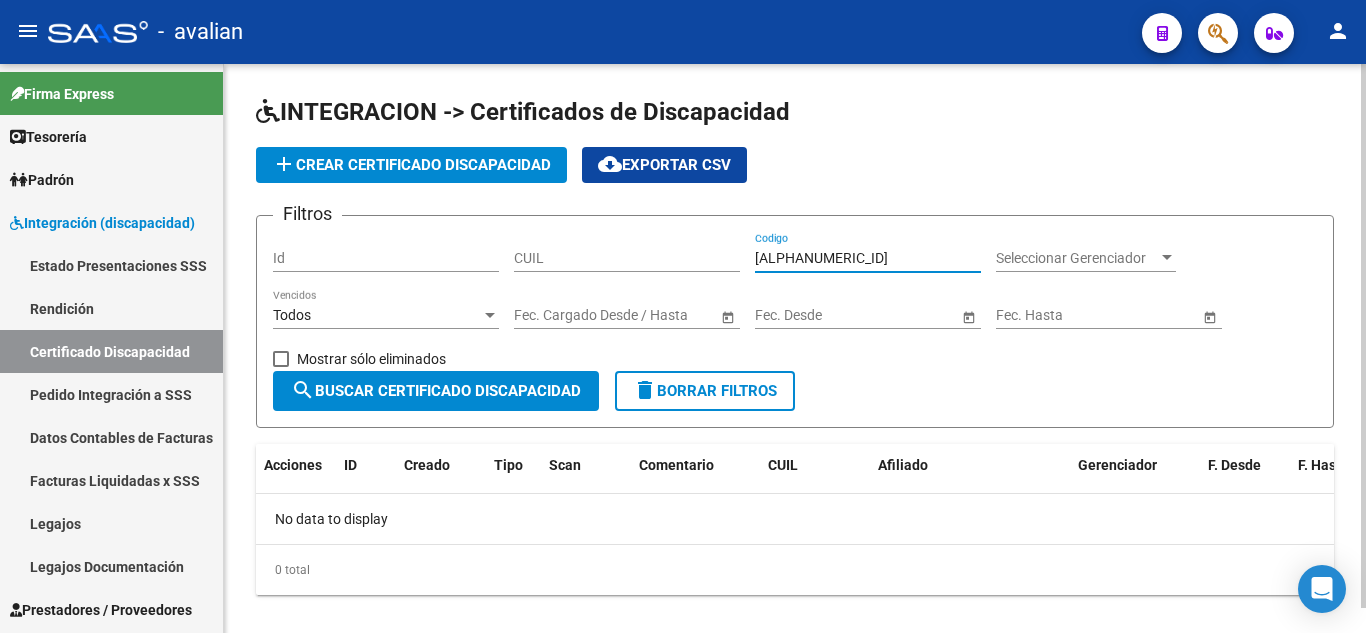 scroll, scrollTop: 0, scrollLeft: 87, axis: horizontal 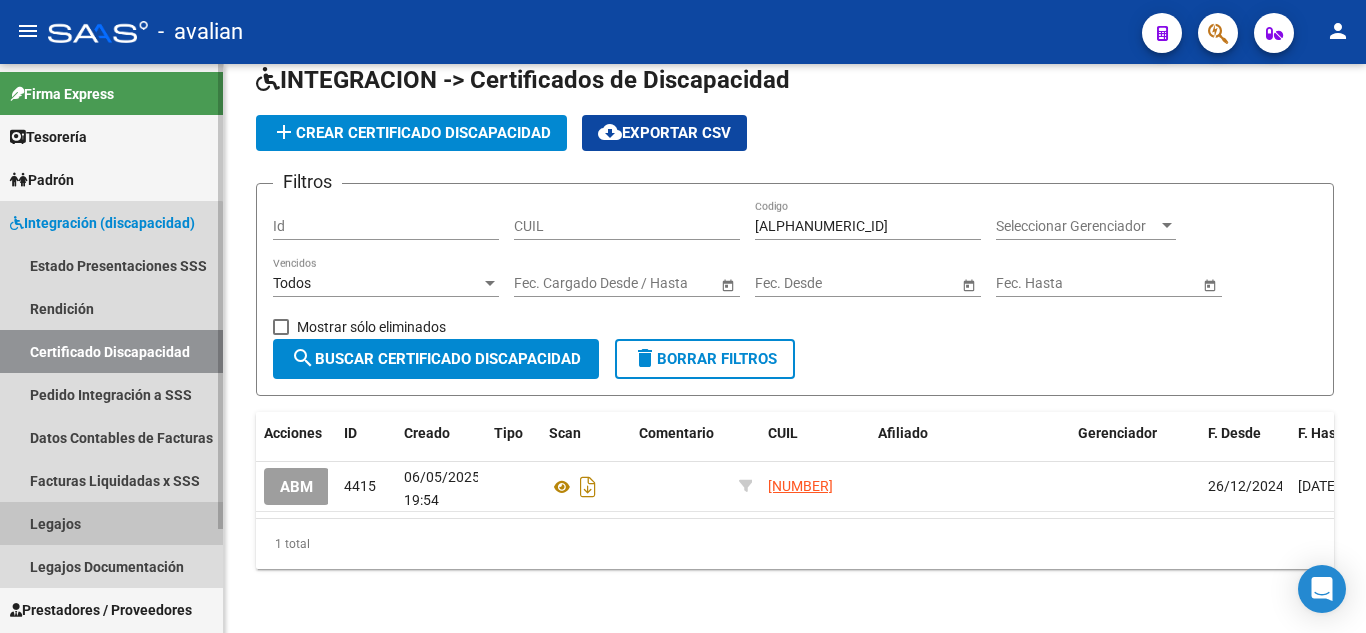 click on "Legajos" at bounding box center [111, 523] 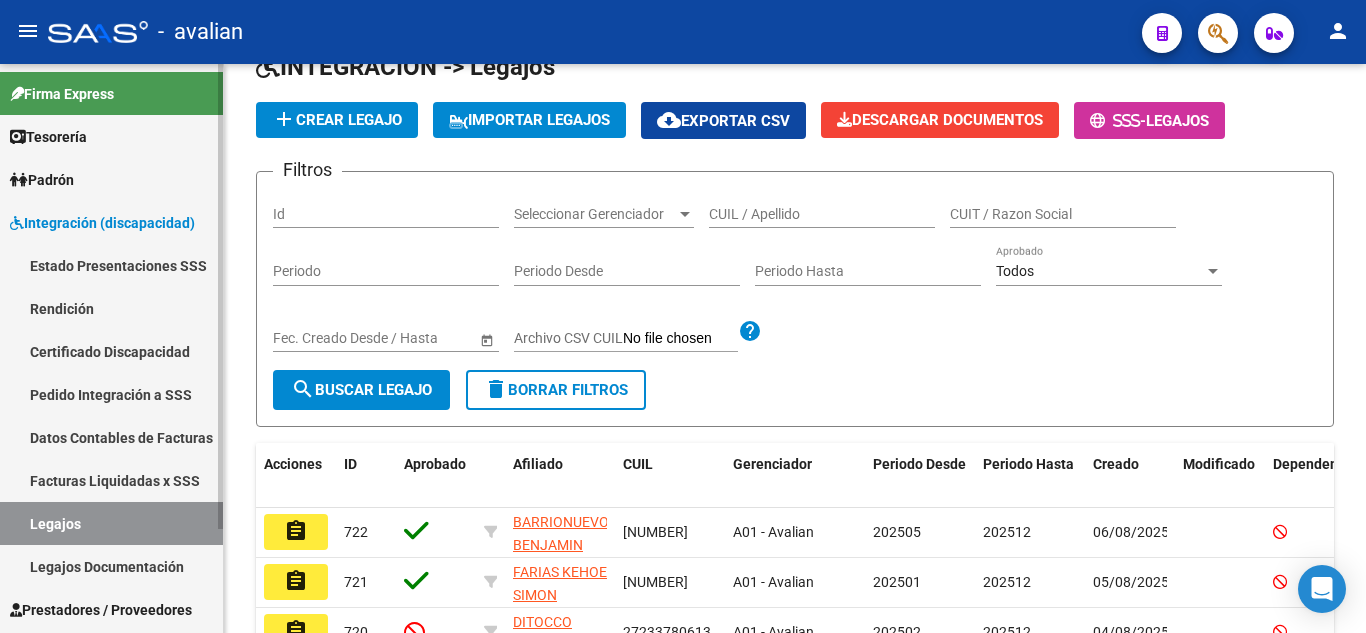 scroll, scrollTop: 100, scrollLeft: 0, axis: vertical 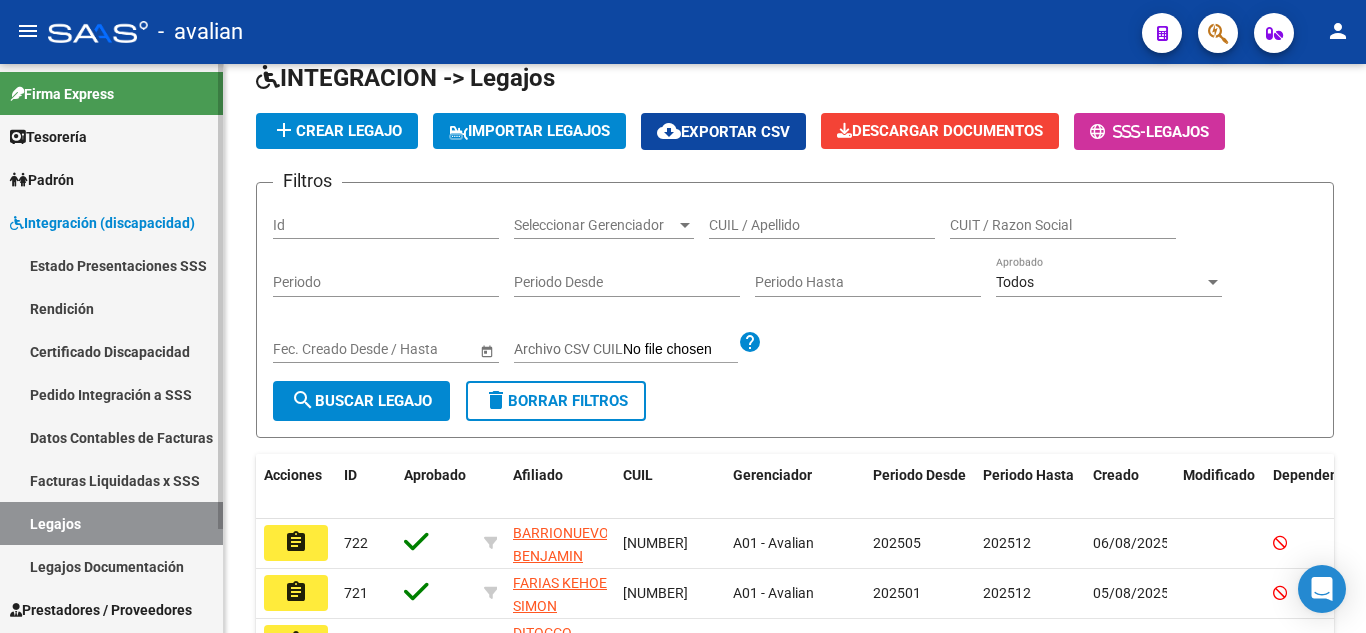 click on "Certificado Discapacidad" at bounding box center [111, 351] 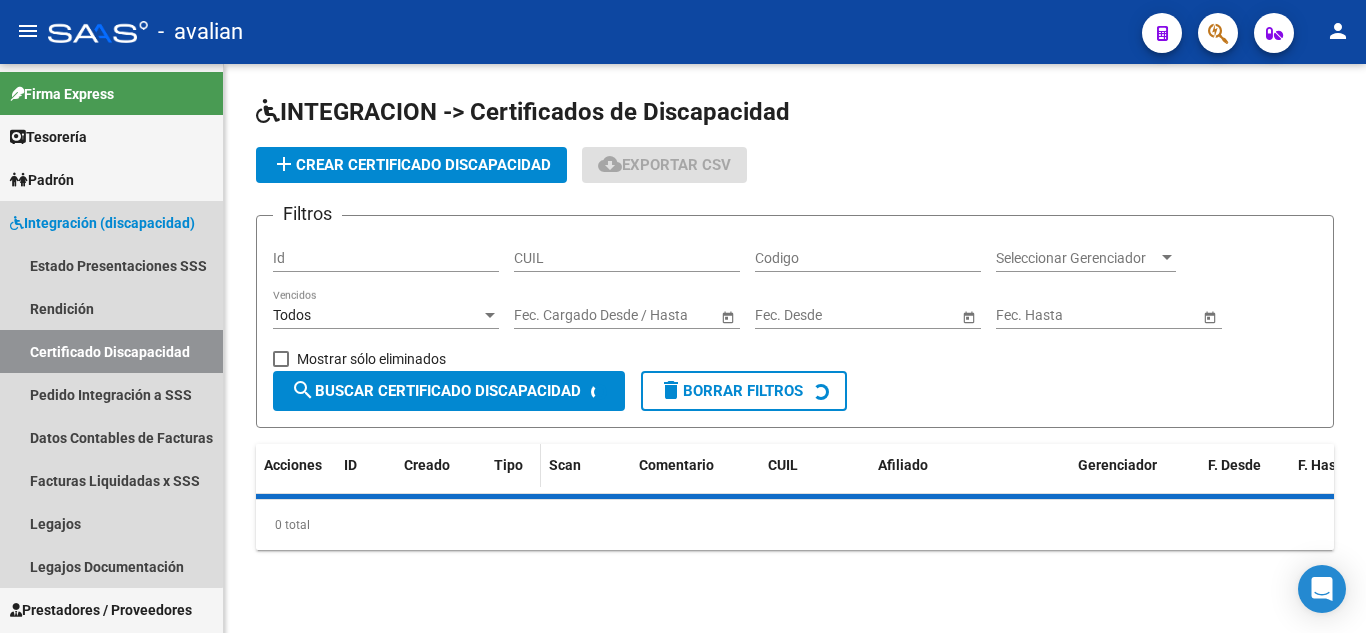 scroll, scrollTop: 0, scrollLeft: 0, axis: both 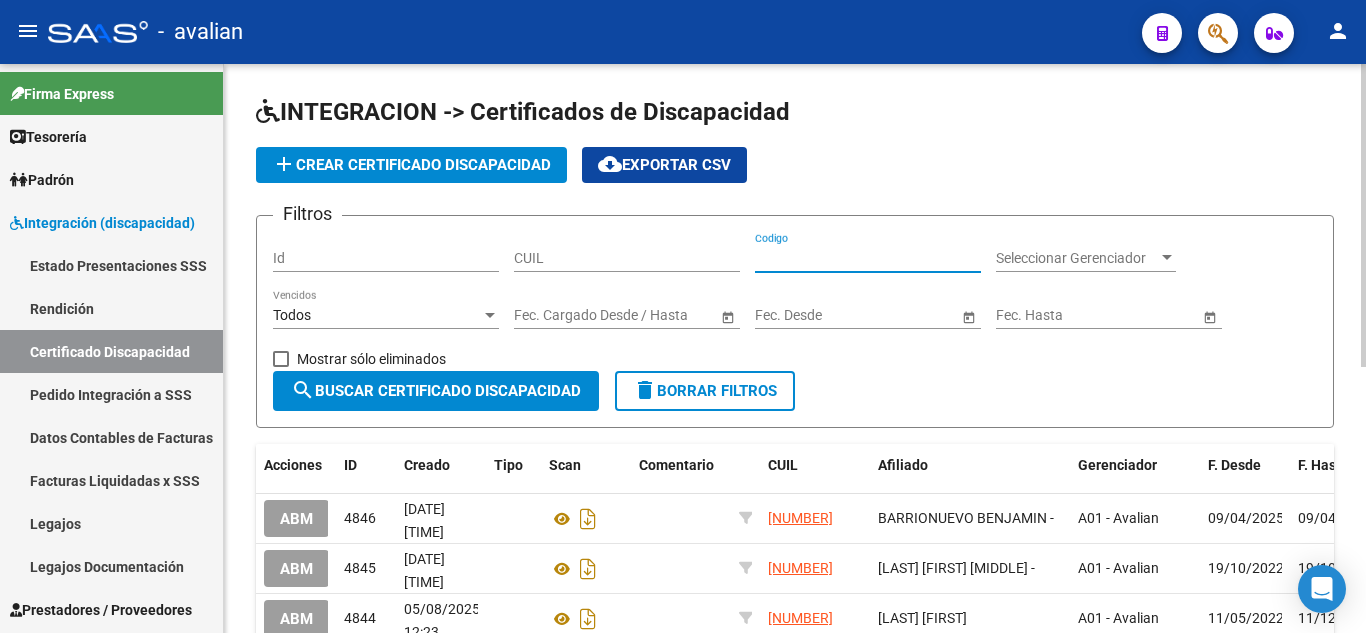 click on "Codigo" at bounding box center (868, 258) 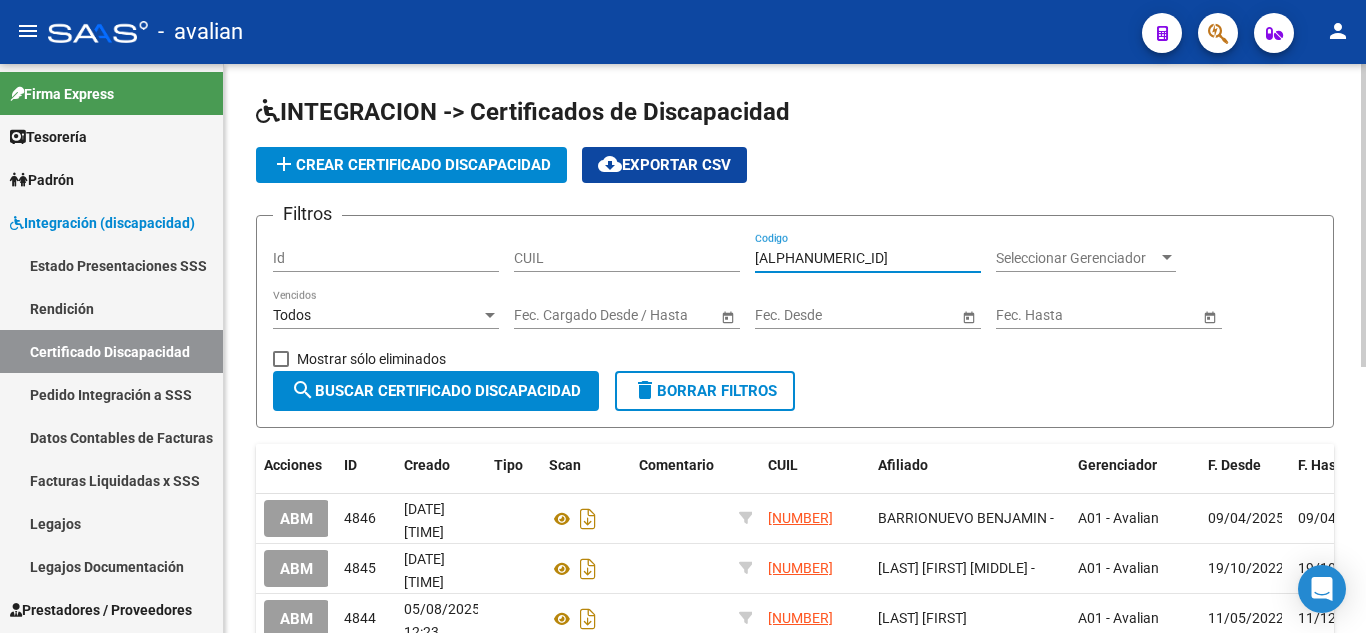 scroll, scrollTop: 0, scrollLeft: 87, axis: horizontal 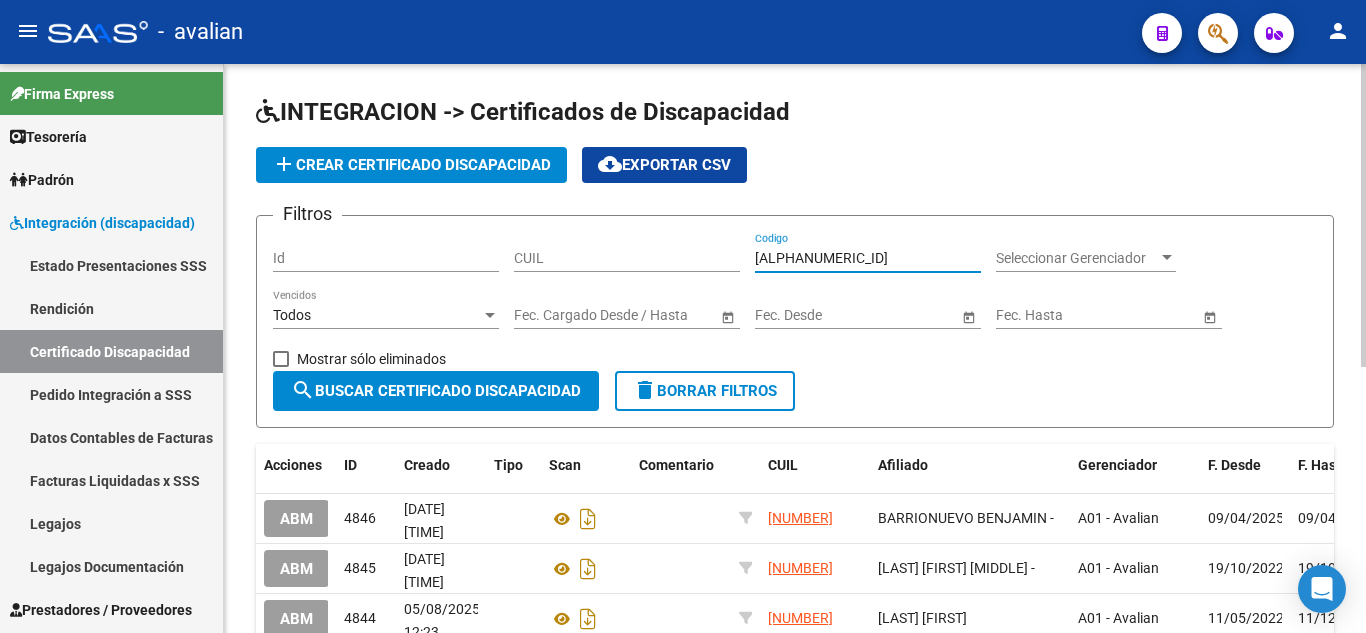 type on "[ALPHANUMERIC_ID]" 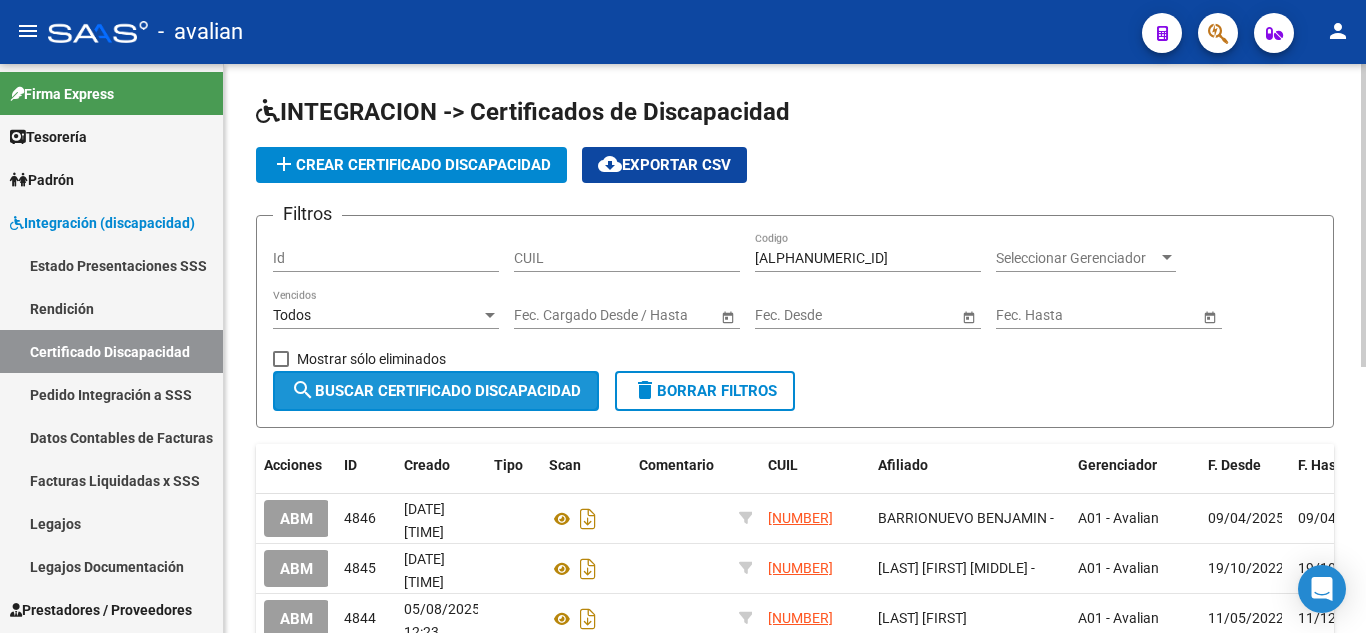 scroll, scrollTop: 0, scrollLeft: 0, axis: both 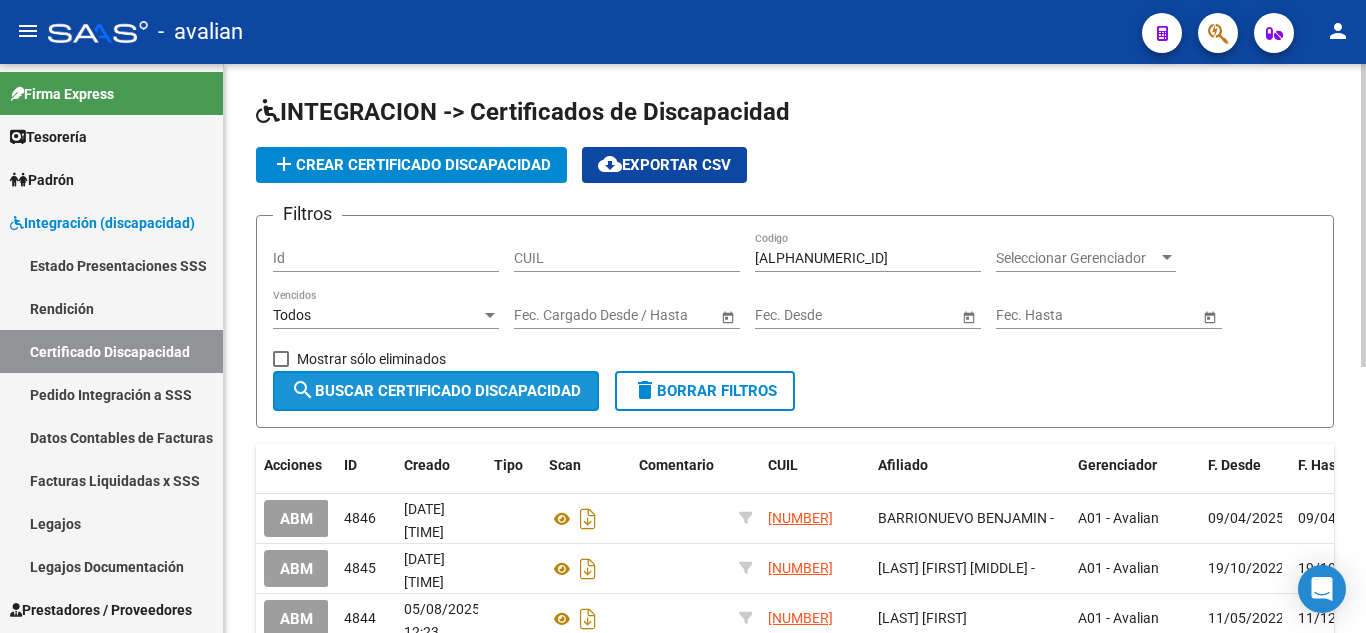 click on "search  Buscar Certificado Discapacidad" 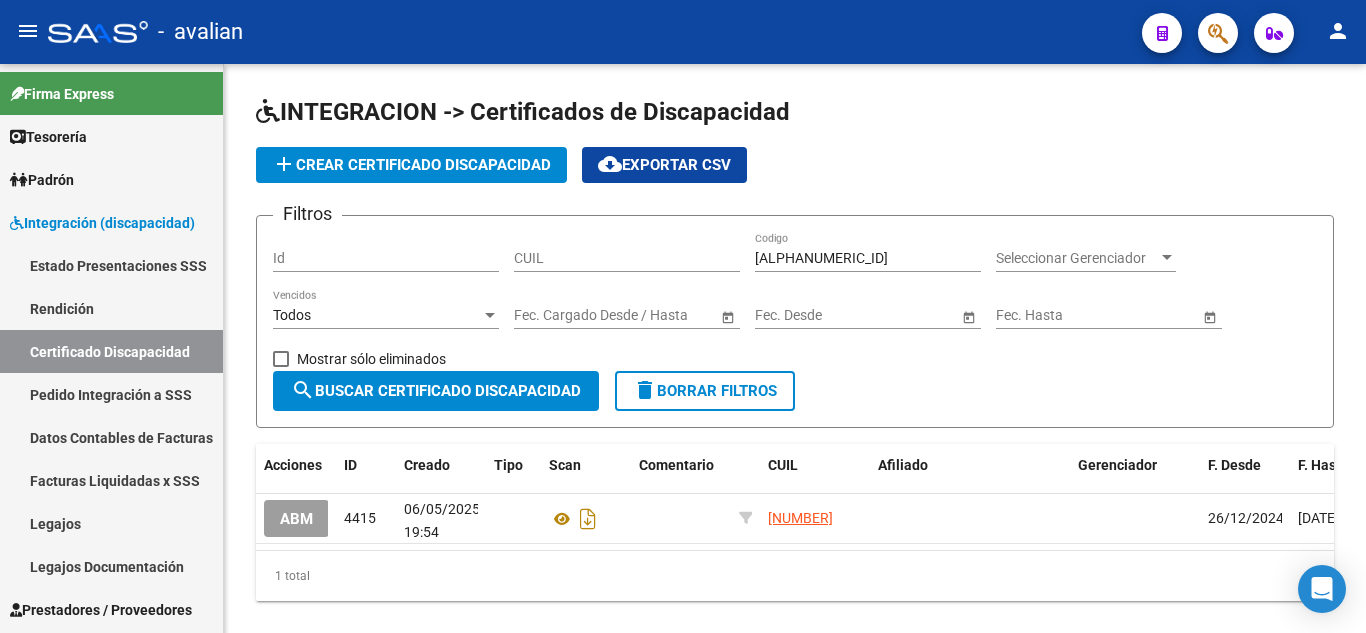 click on "ABM" 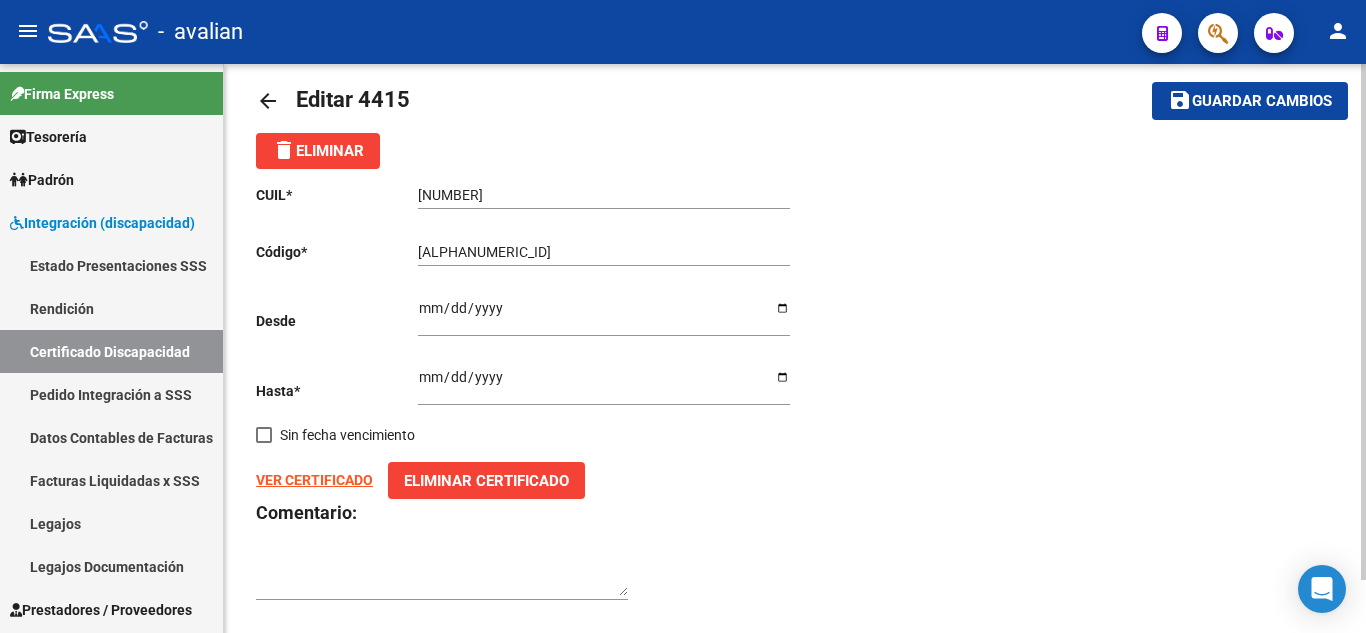 scroll, scrollTop: 0, scrollLeft: 0, axis: both 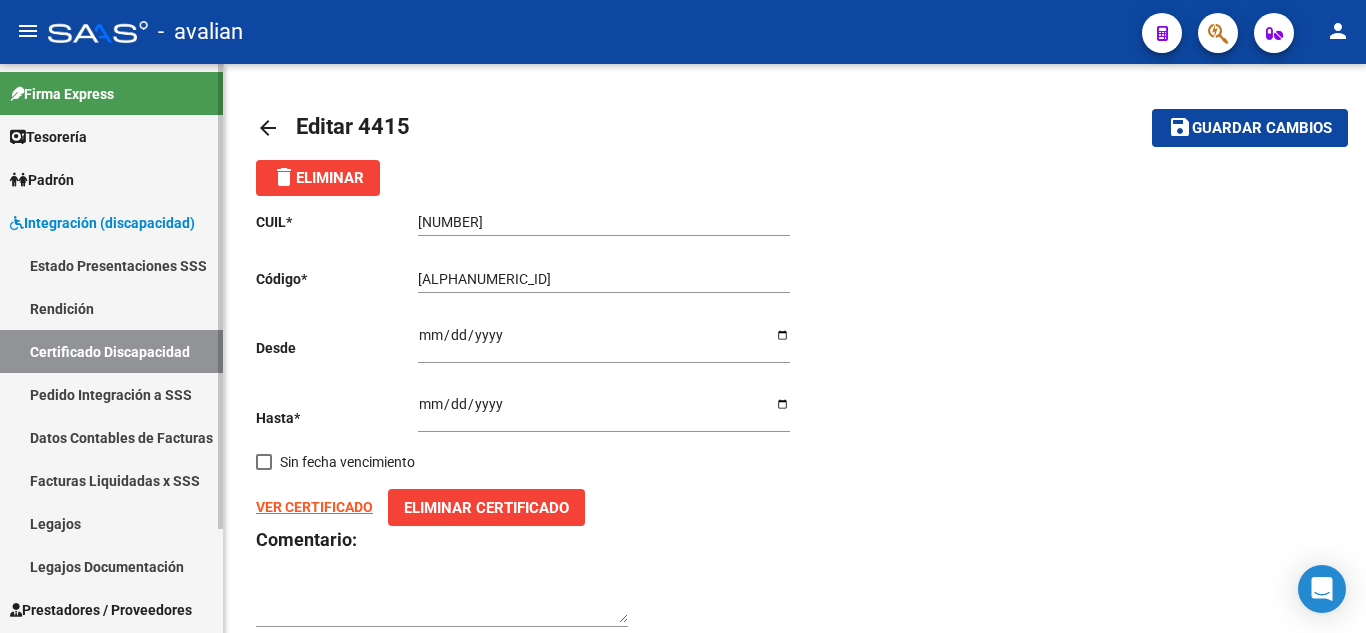 click on "Certificado Discapacidad" at bounding box center [111, 351] 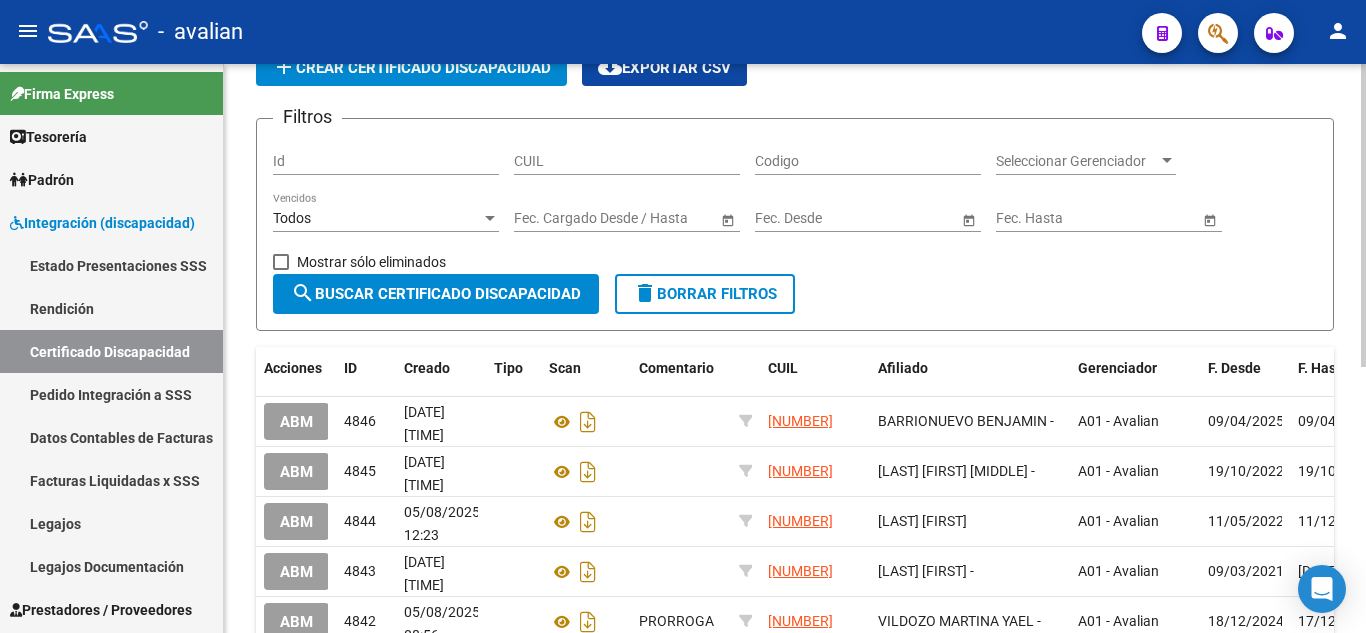 scroll, scrollTop: 100, scrollLeft: 0, axis: vertical 